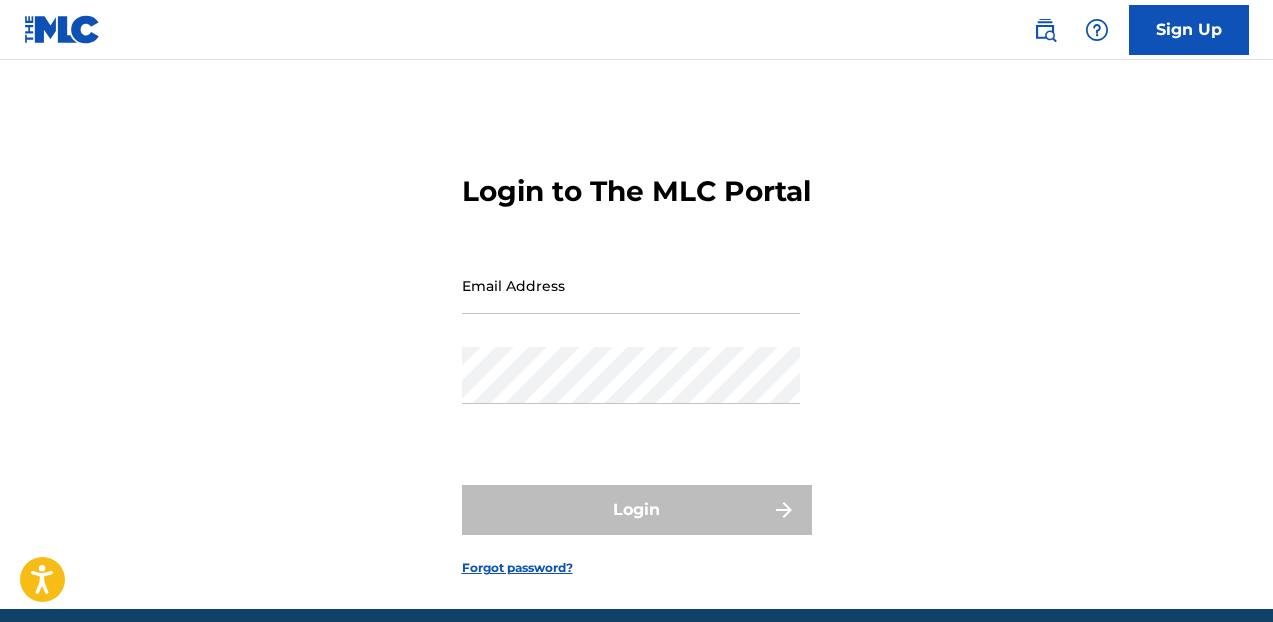 scroll, scrollTop: 0, scrollLeft: 0, axis: both 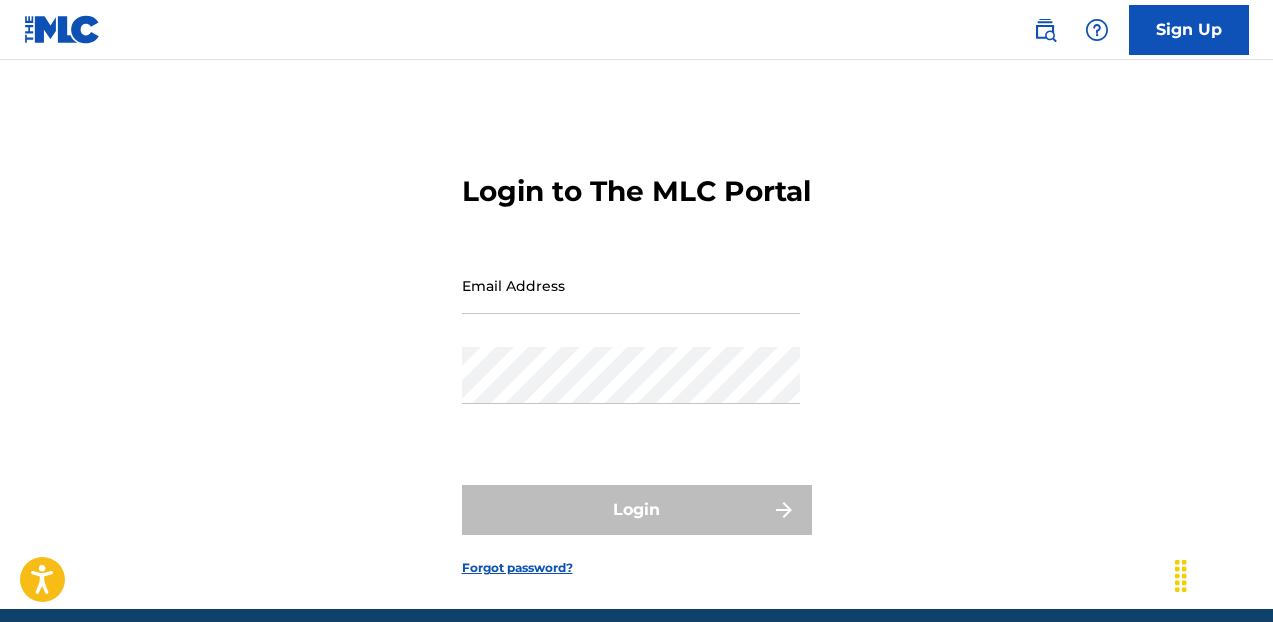 click on "Sign Up" at bounding box center [1189, 30] 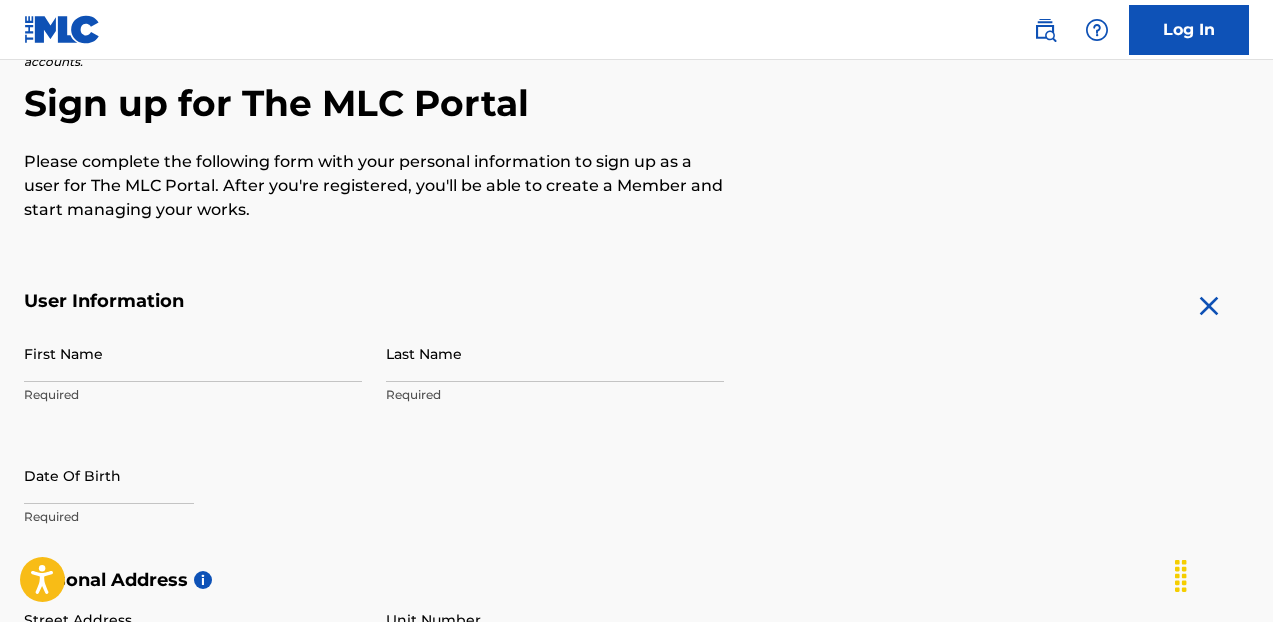 scroll, scrollTop: 255, scrollLeft: 0, axis: vertical 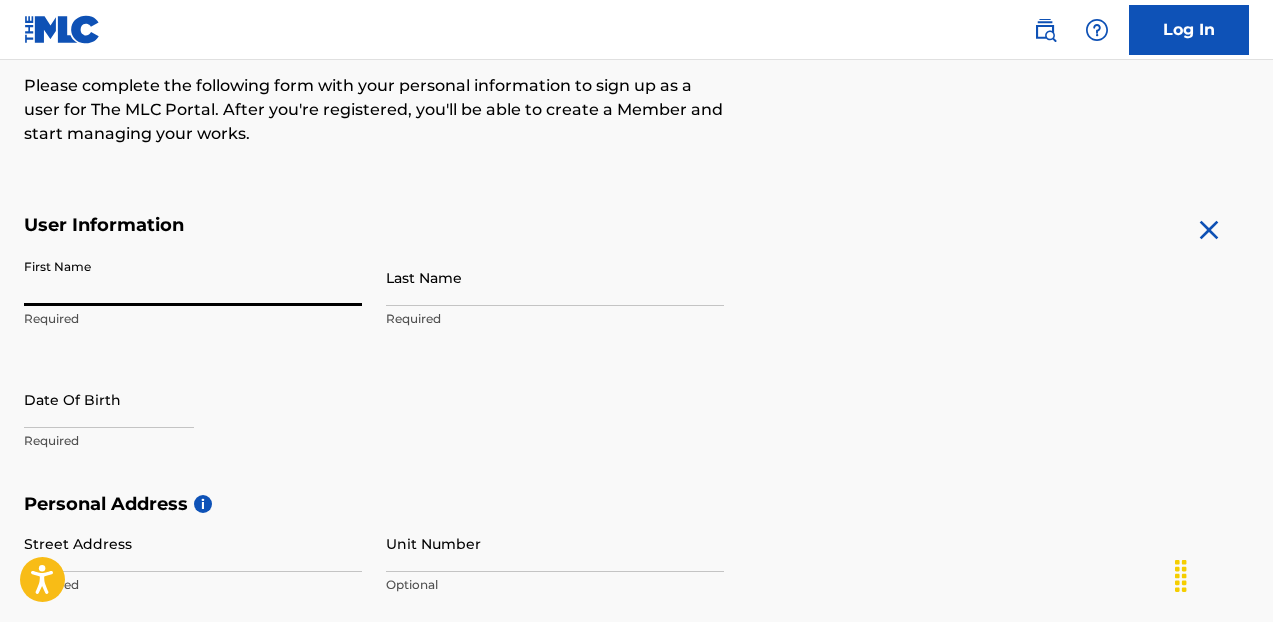 click on "First Name" at bounding box center (193, 277) 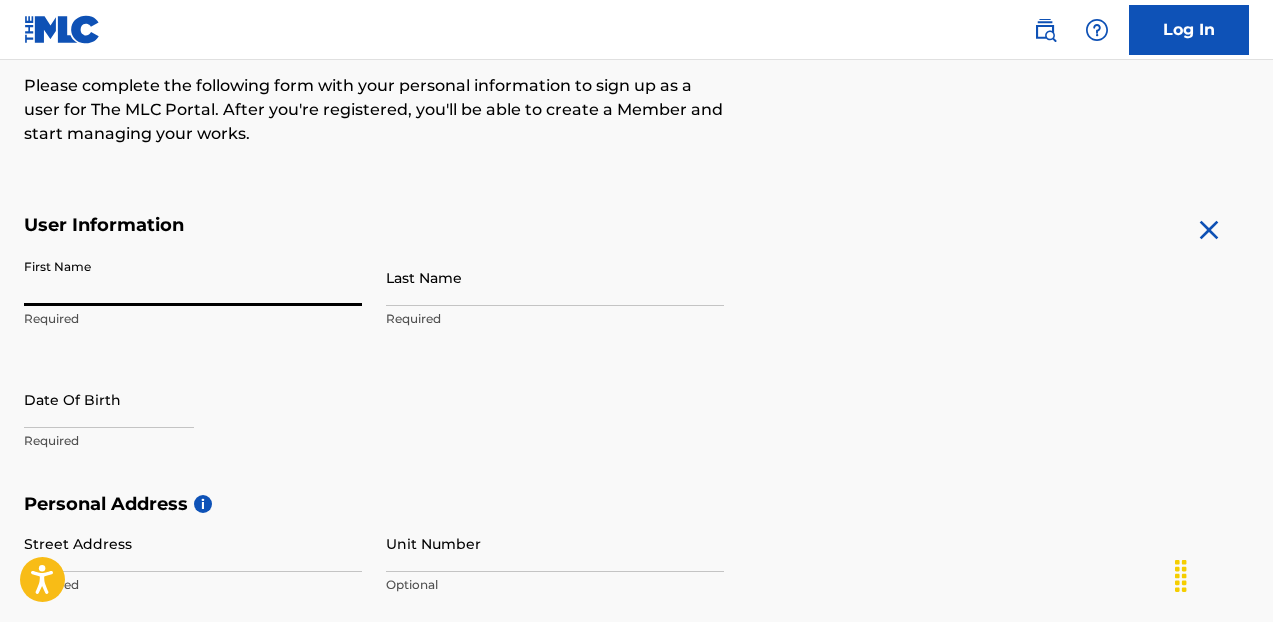 type on "[FIRST]" 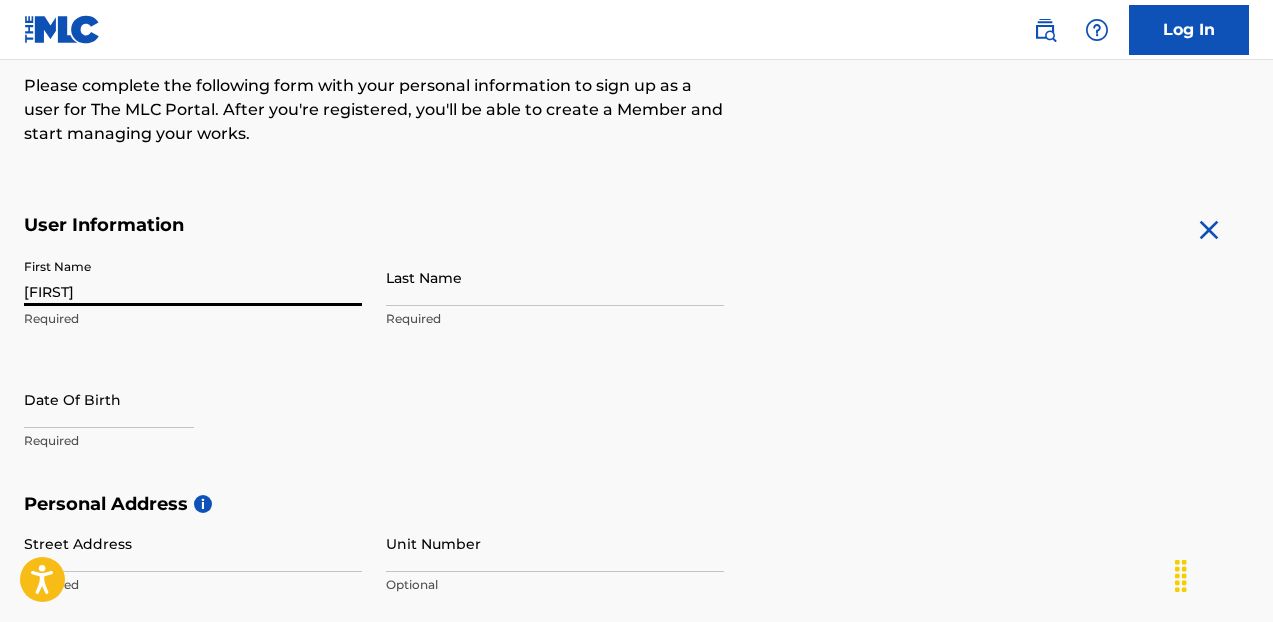 type on "[LAST]" 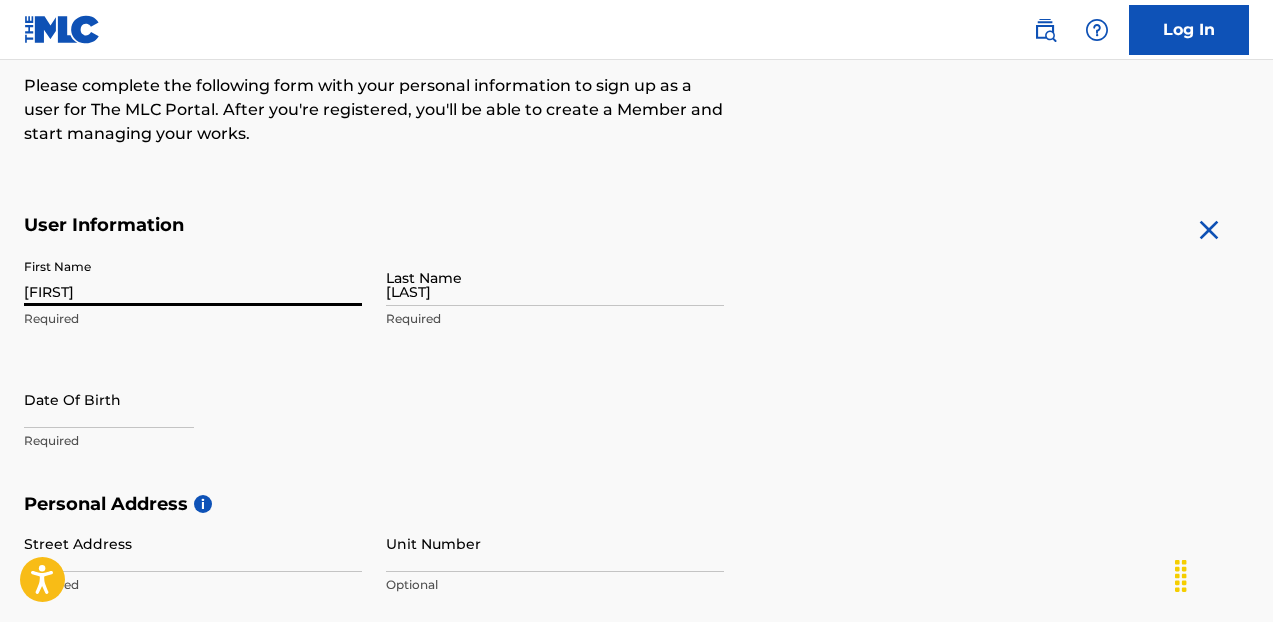 type on "[NUMBER] [STREET] Apt.T-3" 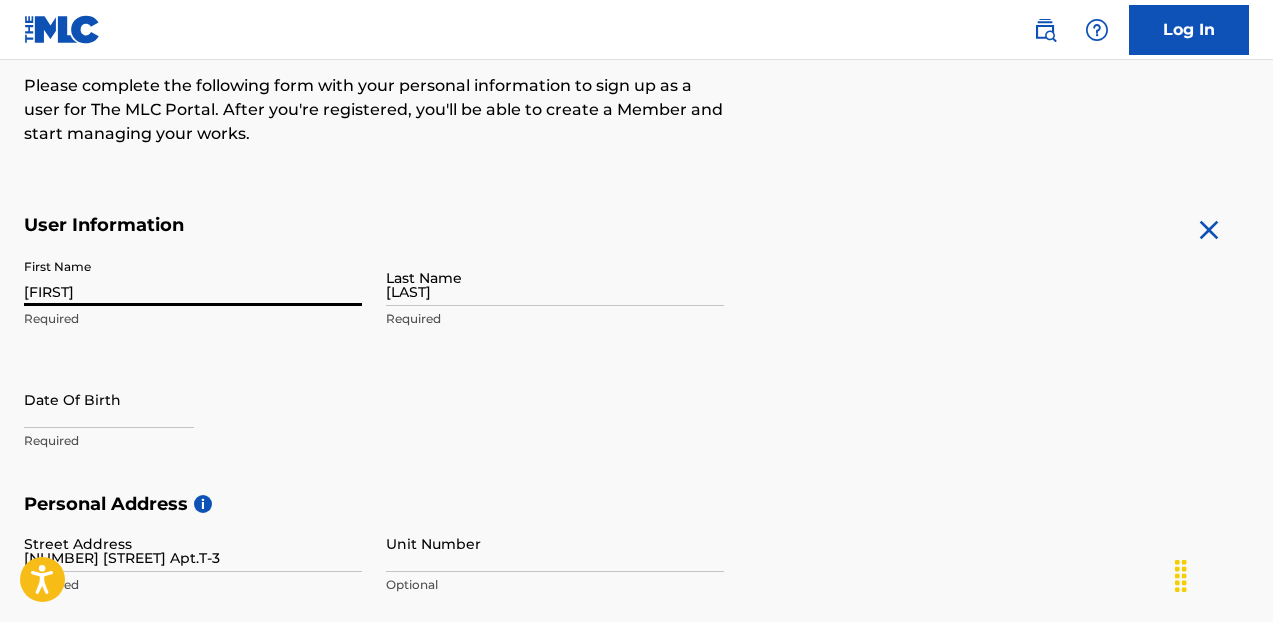 type on "COLUMBIA" 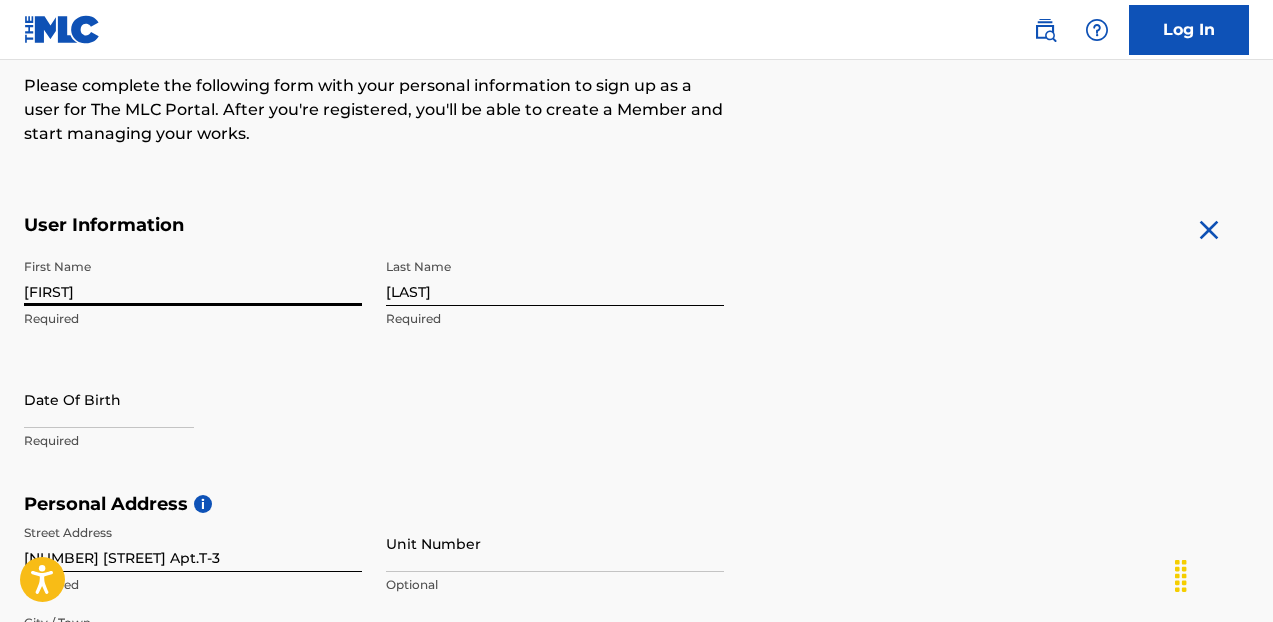 scroll, scrollTop: 813, scrollLeft: 0, axis: vertical 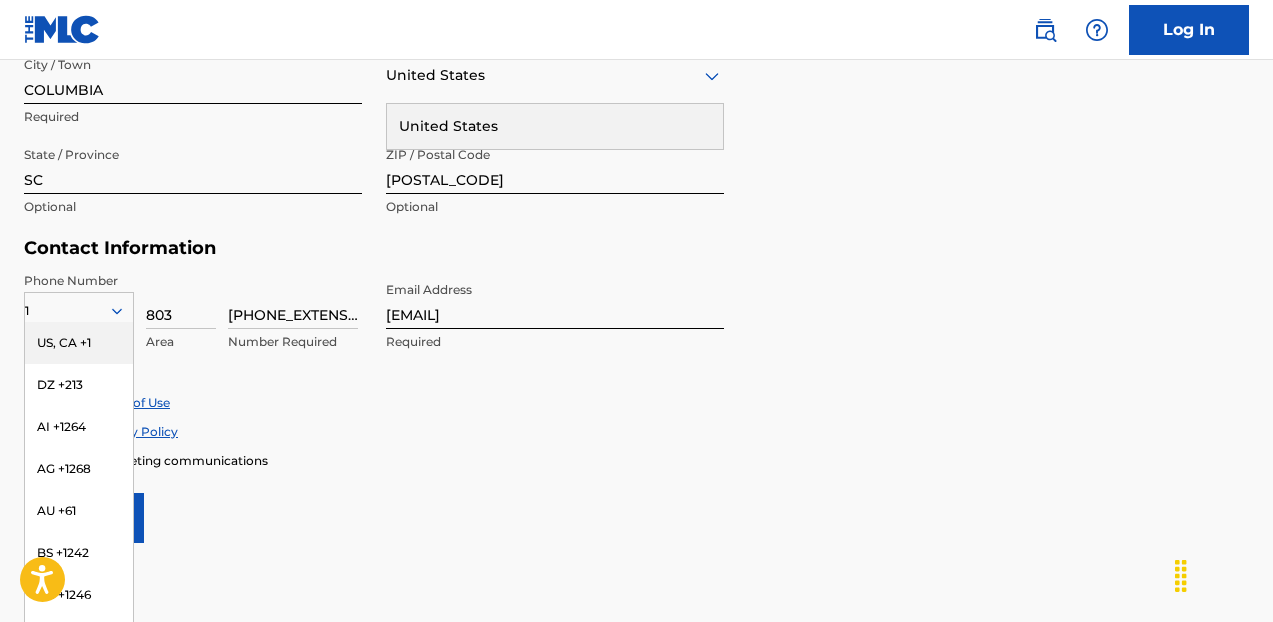 click on "Enroll in marketing communications" at bounding box center [636, 460] 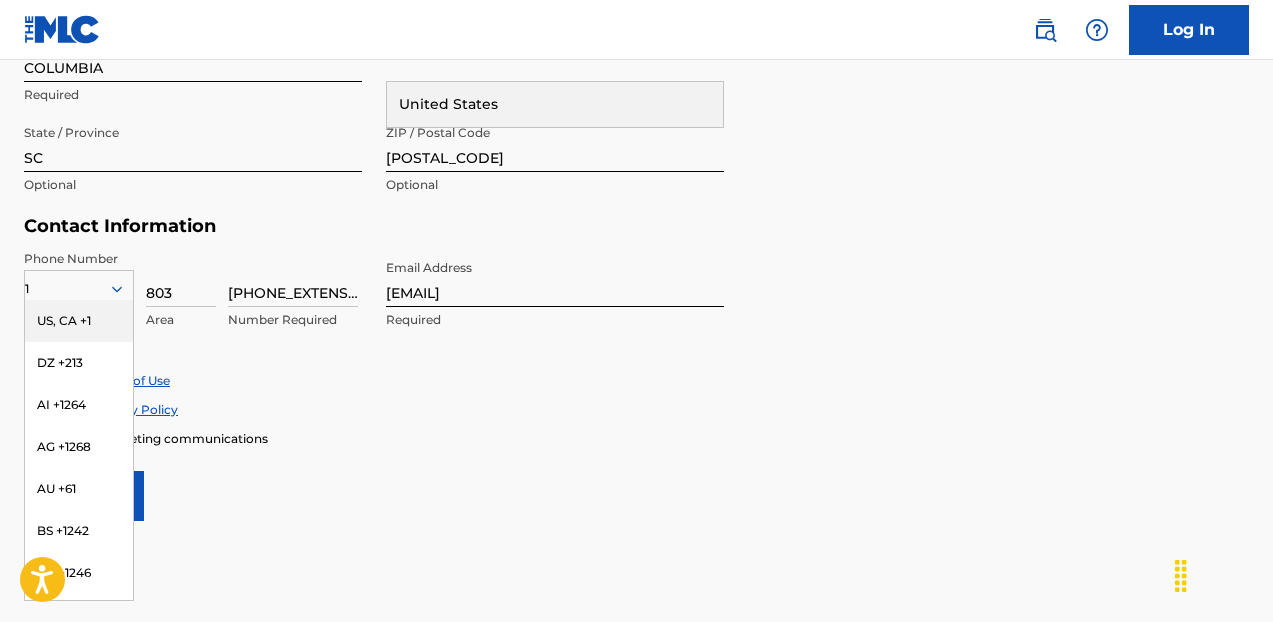scroll, scrollTop: 833, scrollLeft: 0, axis: vertical 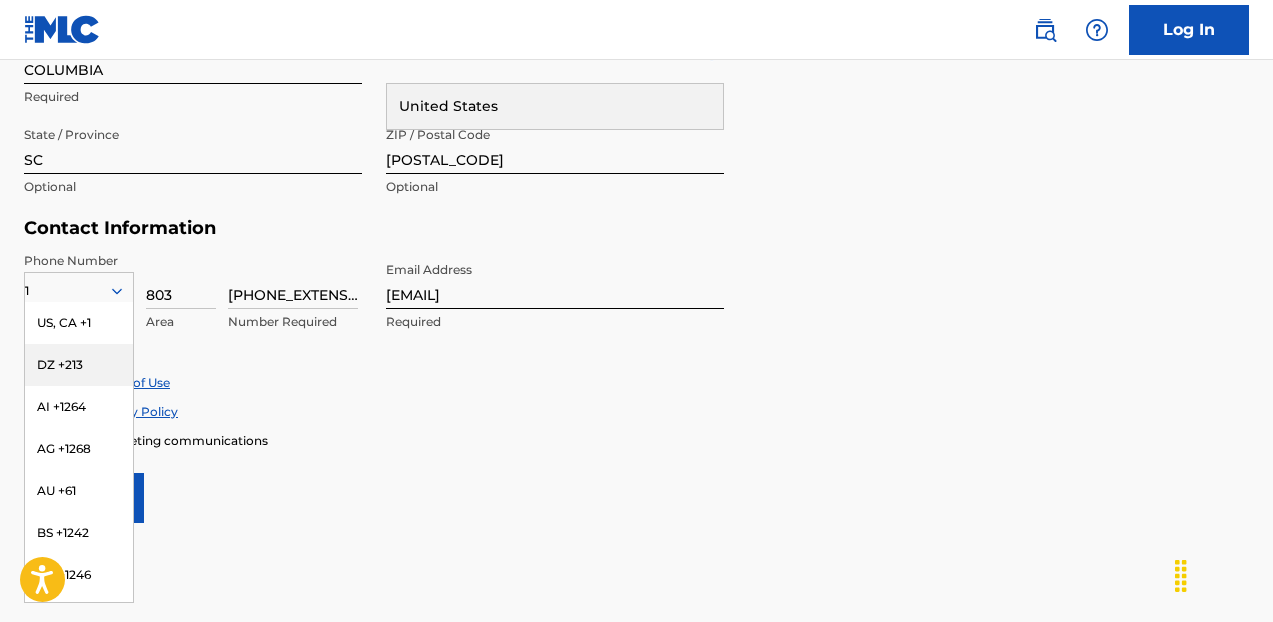 click on "Phone Number 1 US, CA +1DZ +213 AI +1264 AG +1268 AU +61 BS +1242 BB +1246 BZ +501 BM +1441 BO +591 KY +1345 DM +1767 DO +1809 ER +291 ET +251 GA +241 GD +1473 IN +91 JM +1876 JP +81 LV +371 LB +961 LR +231 LY +218 MG +261 FM +691 ME, RS +381 MS +1664 MA, EH +212 NL +31 PE +51 PT +351 KN +1869 LC +1758 VC +1784 SN +221 SK +421 CH +41 TT +1868 TN +216 TC +1649 AE +971 VG +1284 WF +681 Country Required [PHONE_NUMBER] Number Required Email Address [EMAIL] Required" at bounding box center (374, 313) 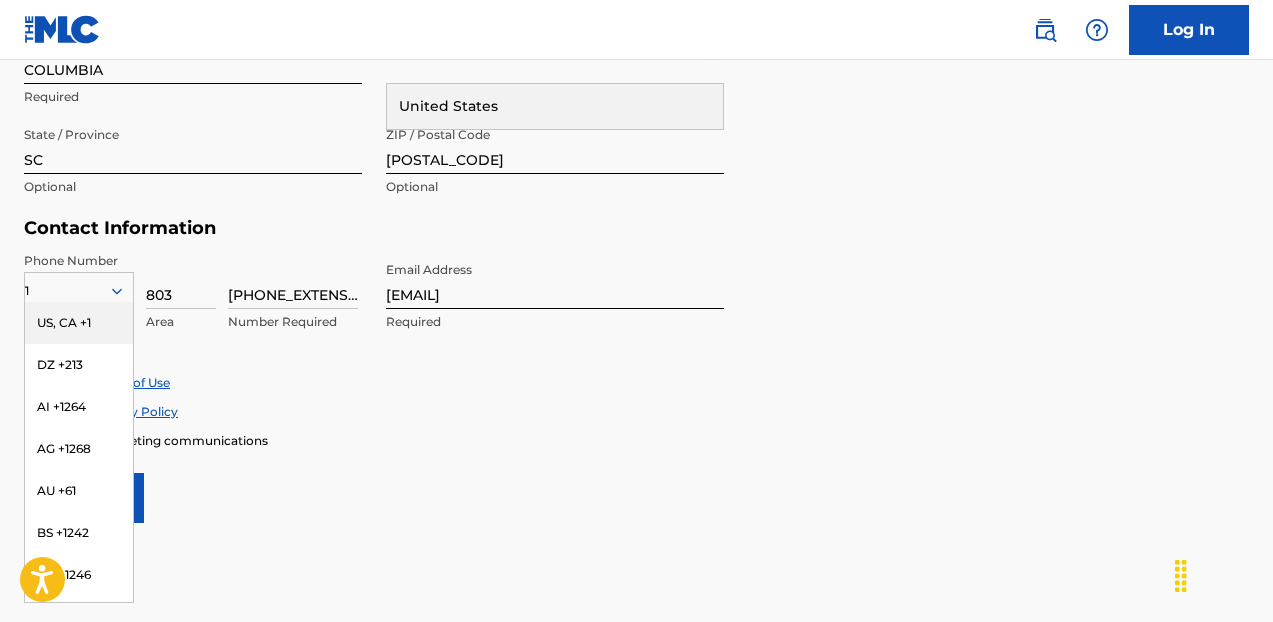 type 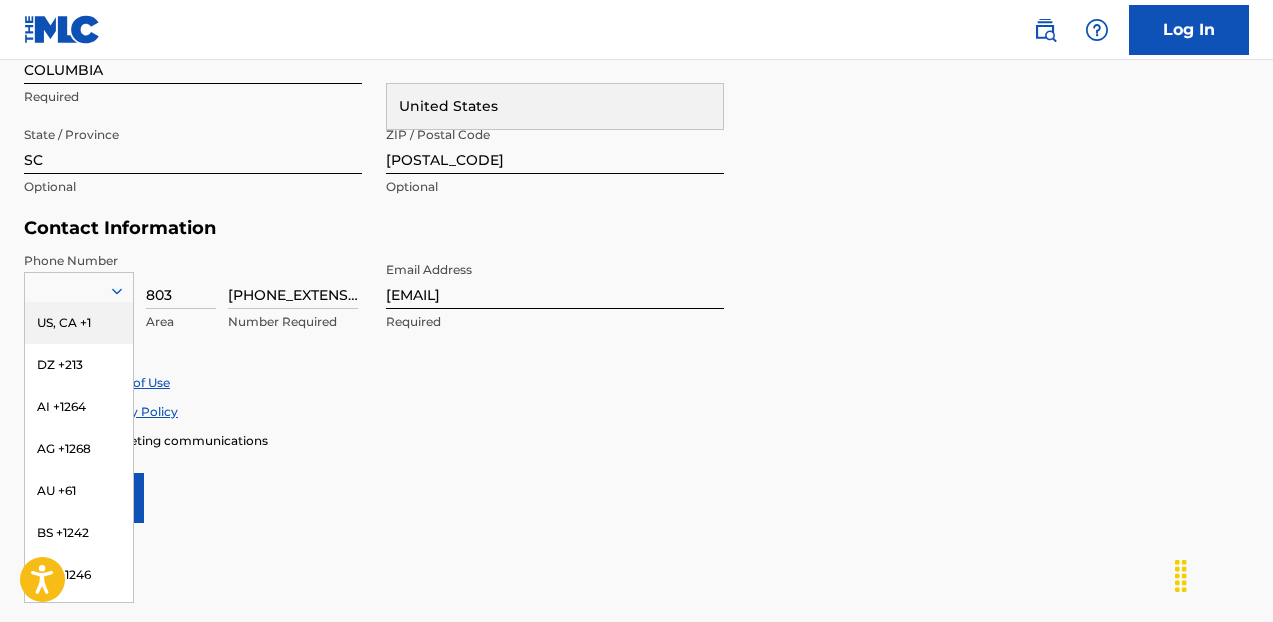 click 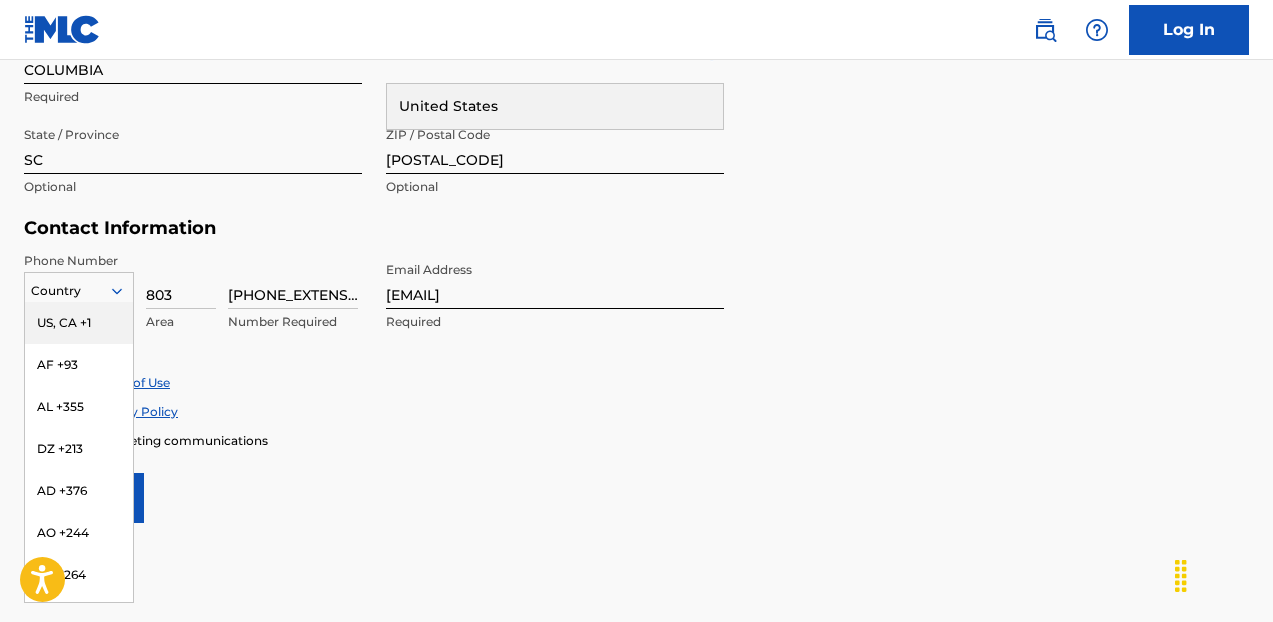 click 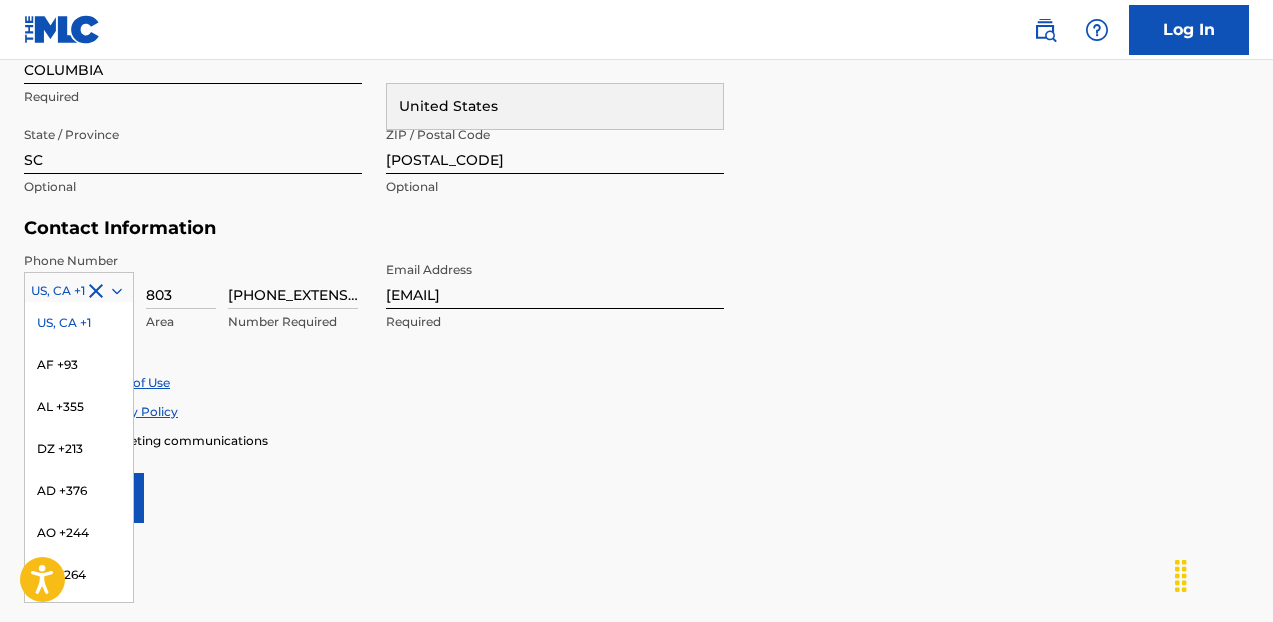 click 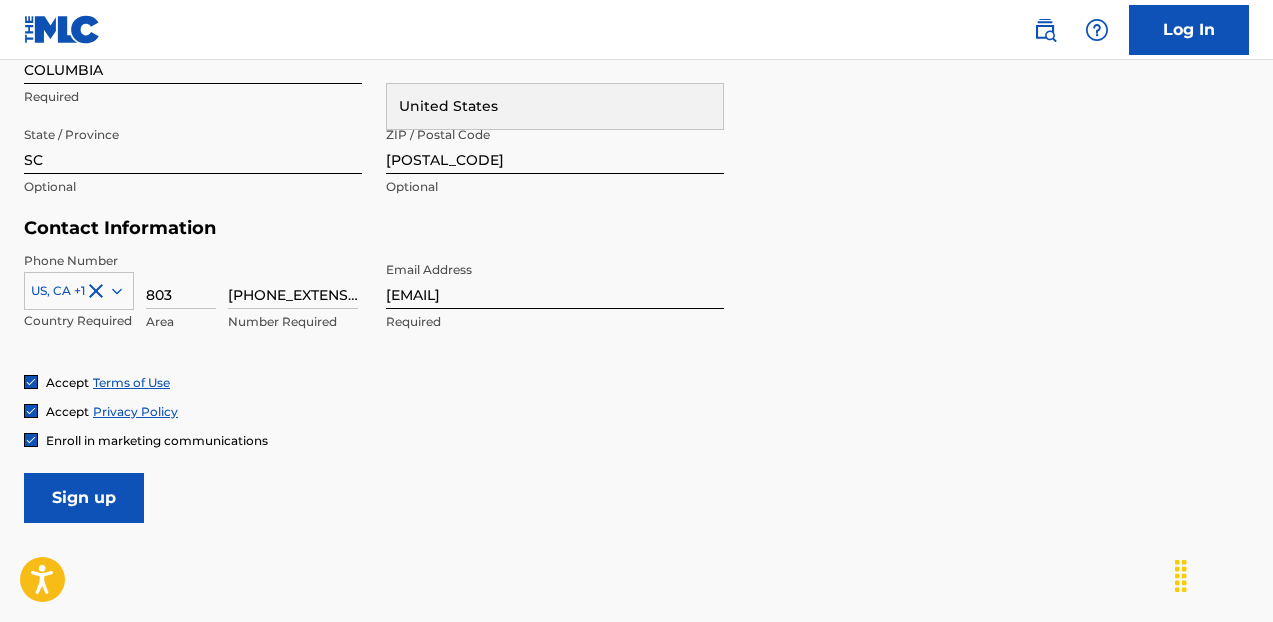 click 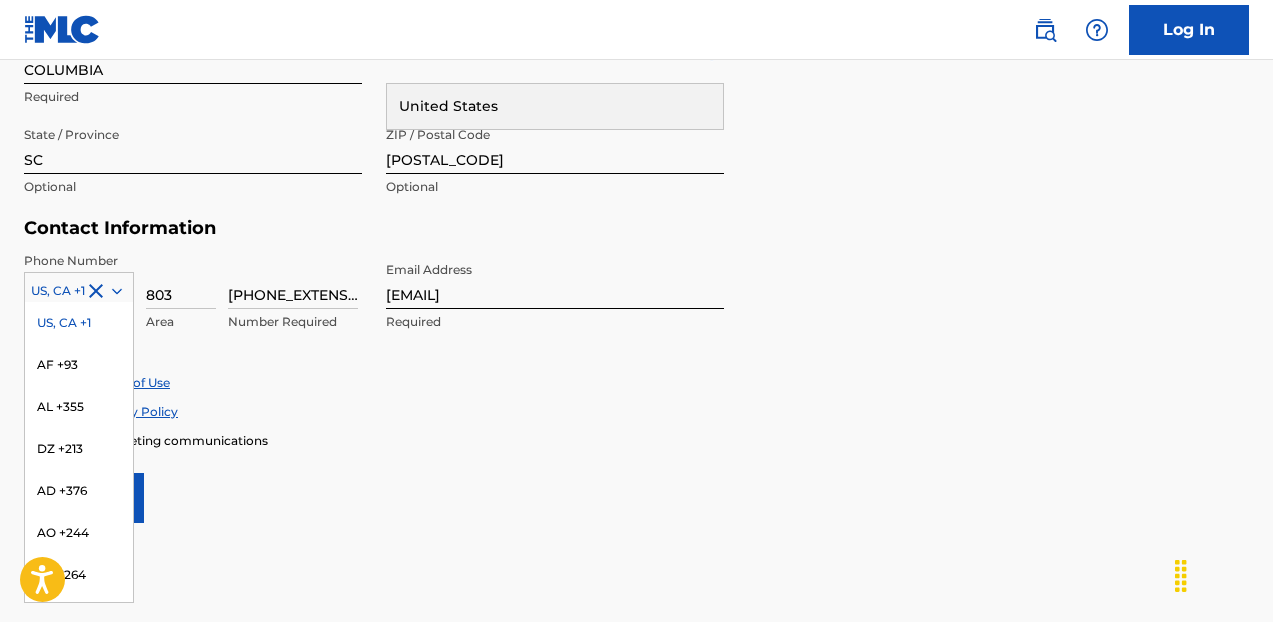 click 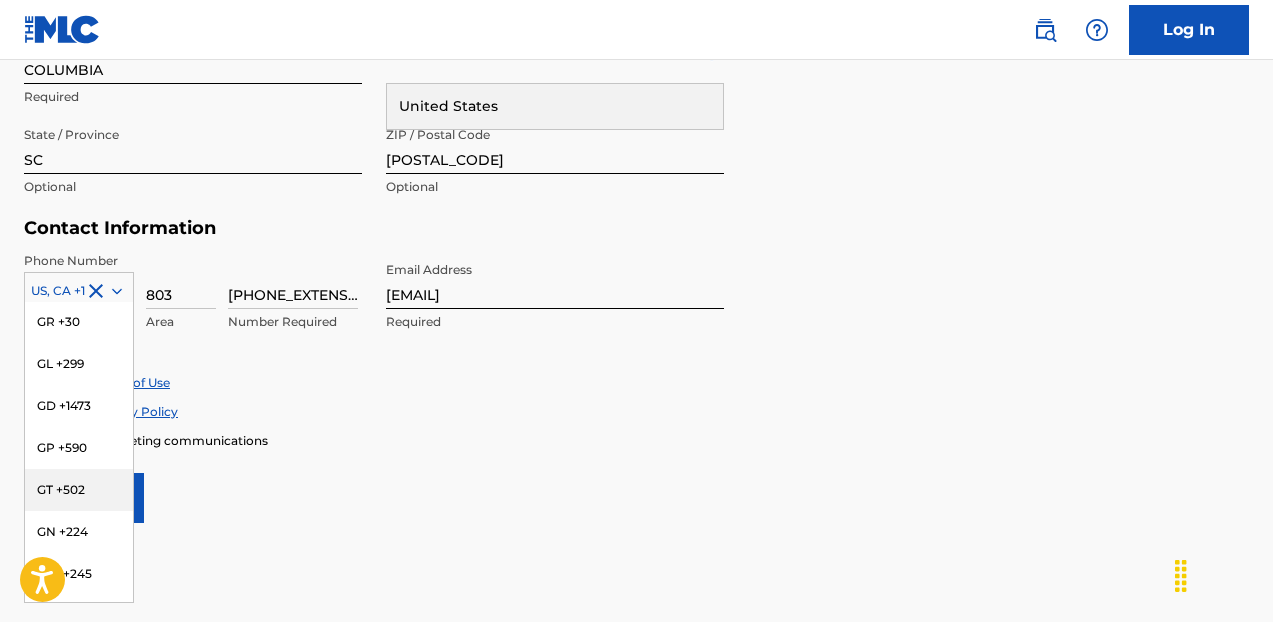scroll, scrollTop: 3223, scrollLeft: 0, axis: vertical 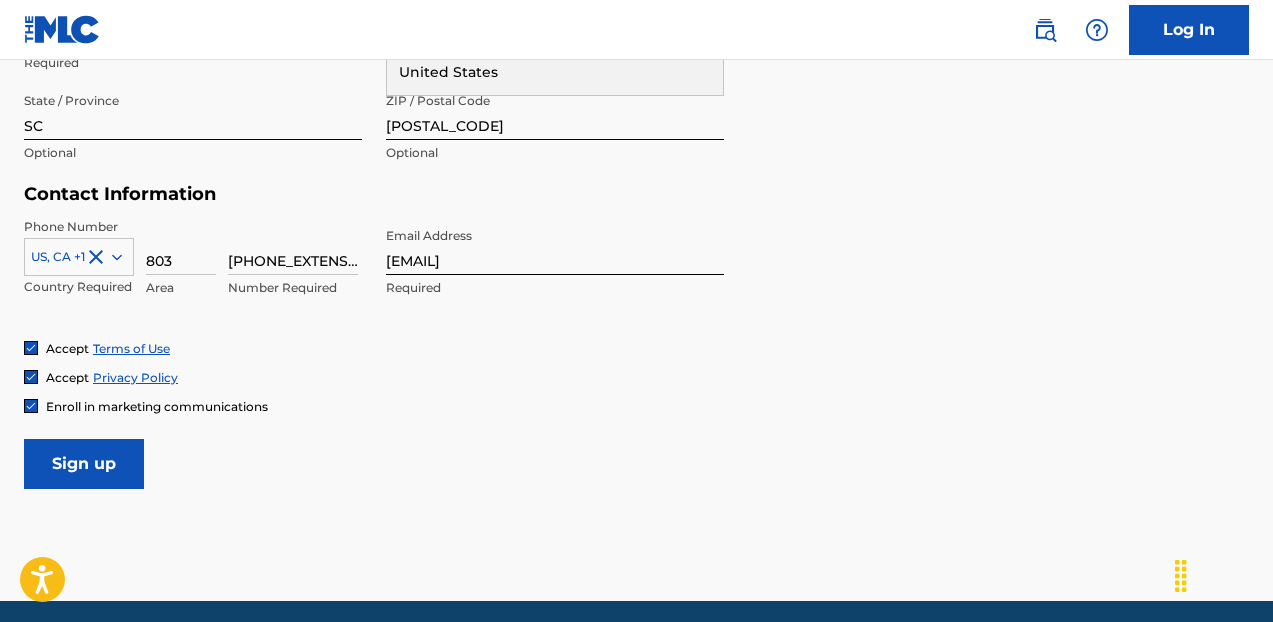 click 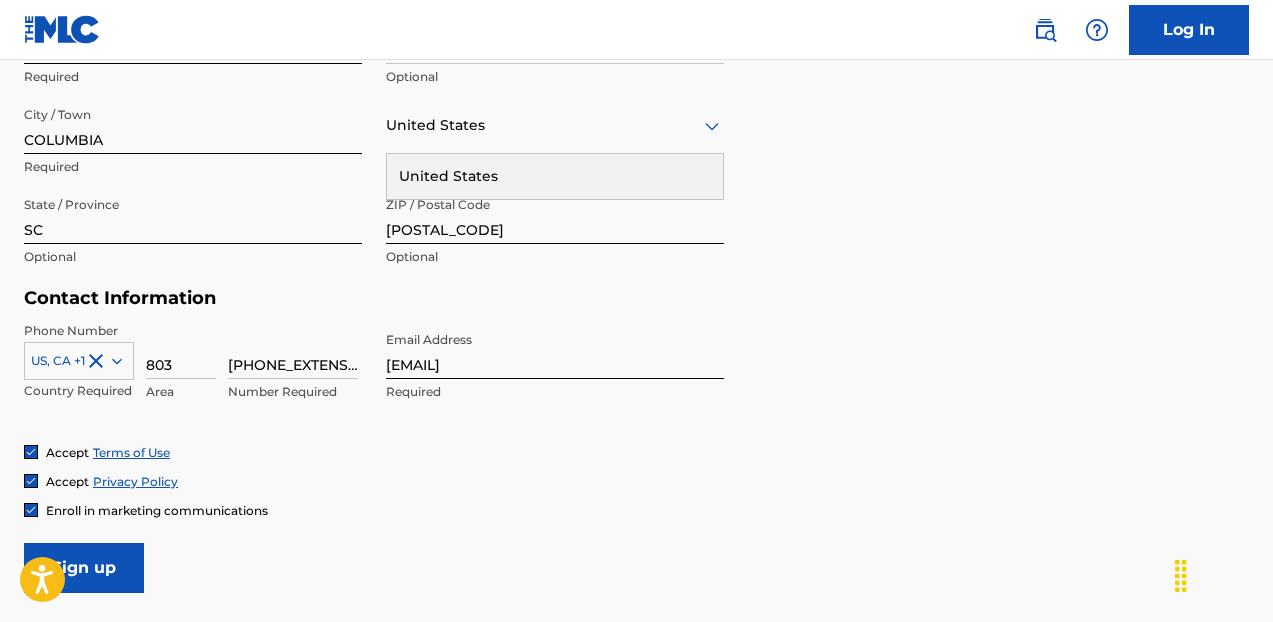 scroll, scrollTop: 942, scrollLeft: 0, axis: vertical 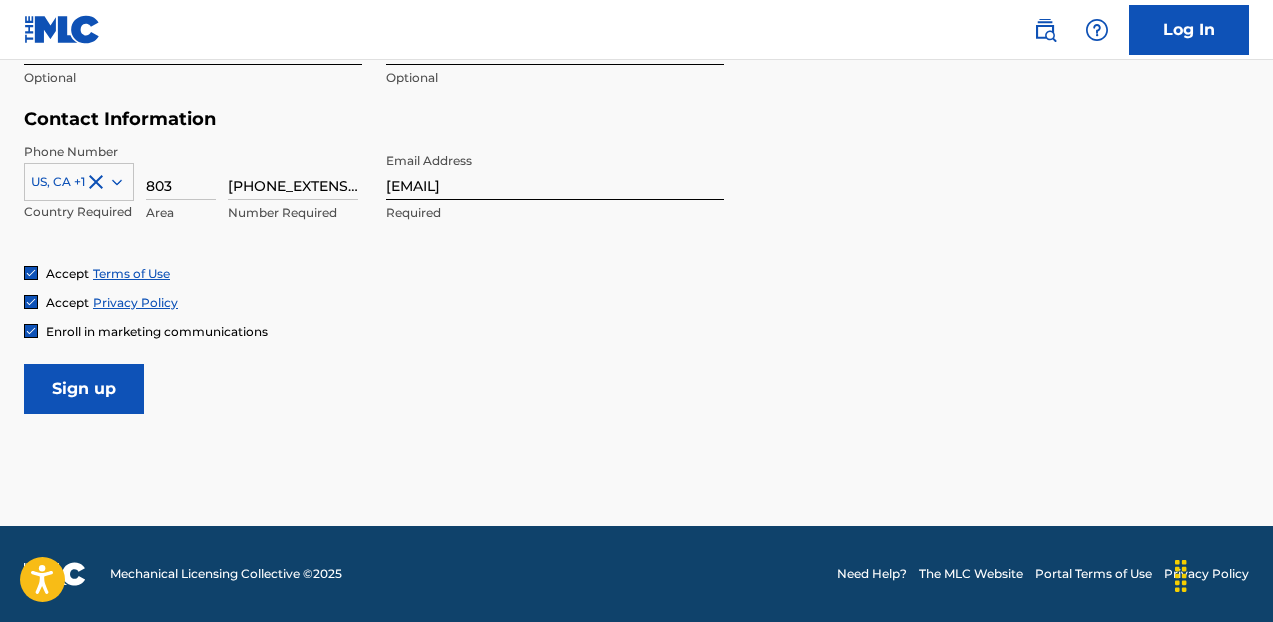 click on "Sign up" at bounding box center [84, 389] 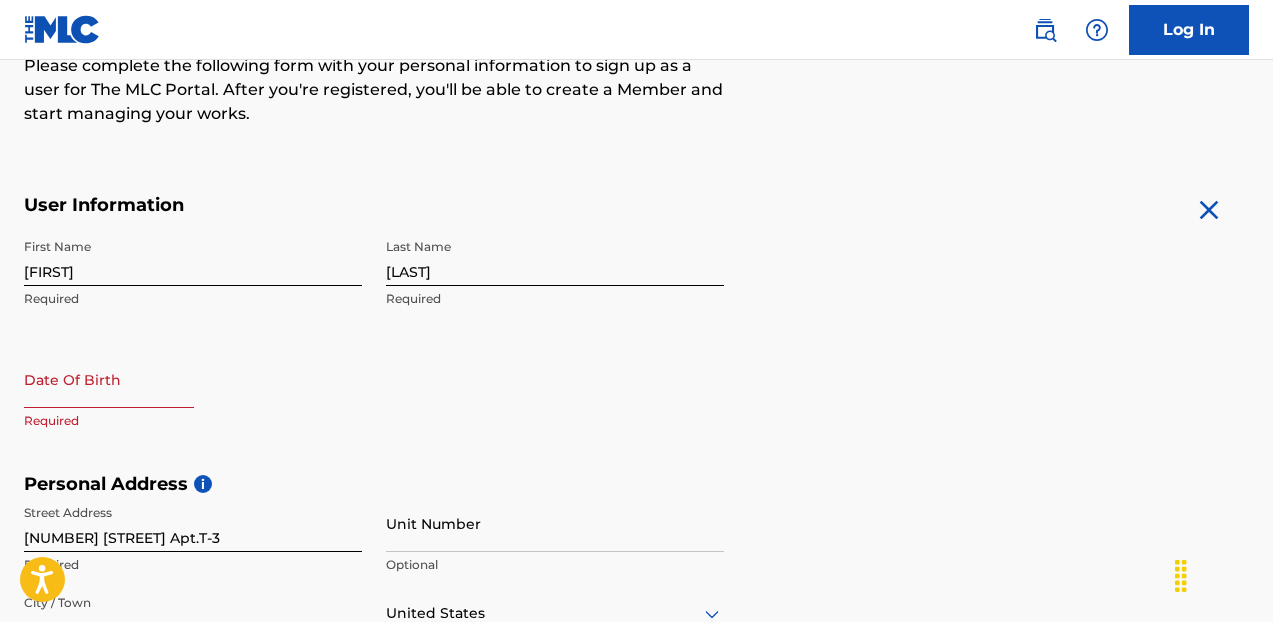 scroll, scrollTop: 277, scrollLeft: 0, axis: vertical 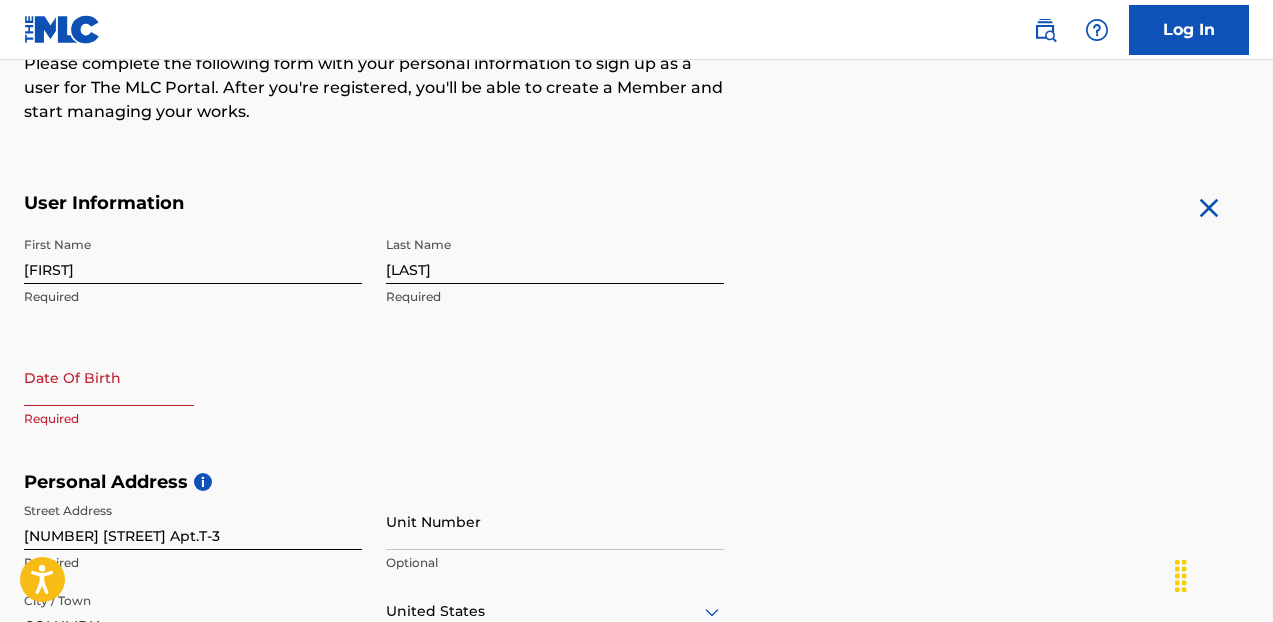 type 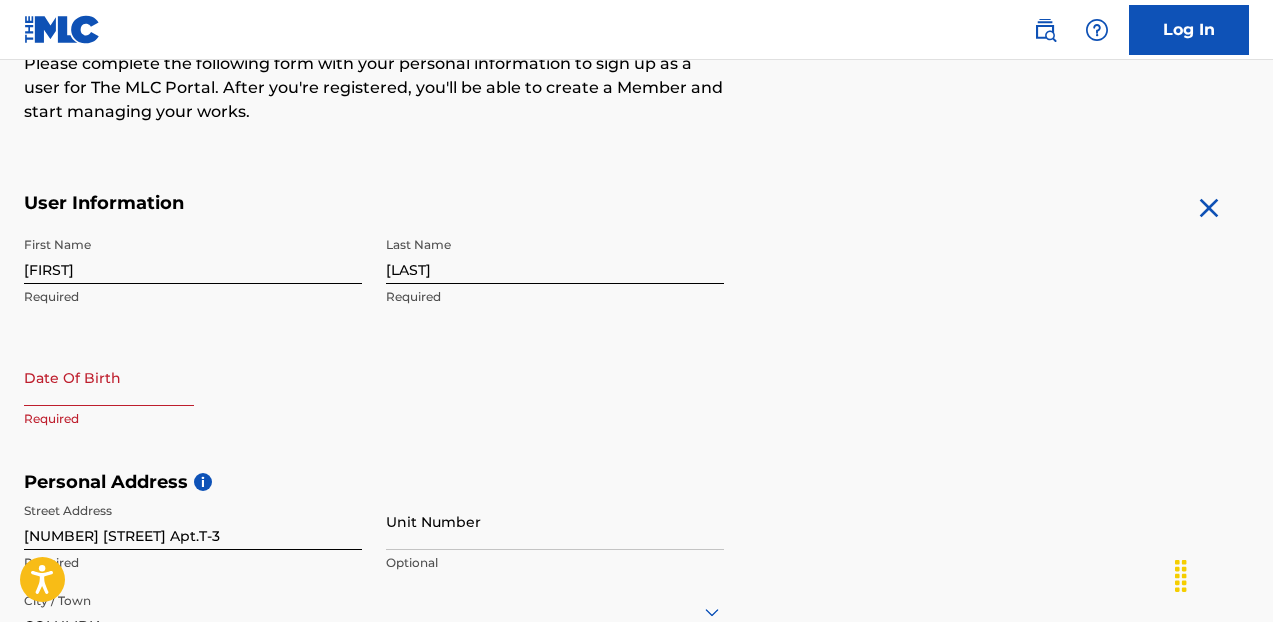 select on "7" 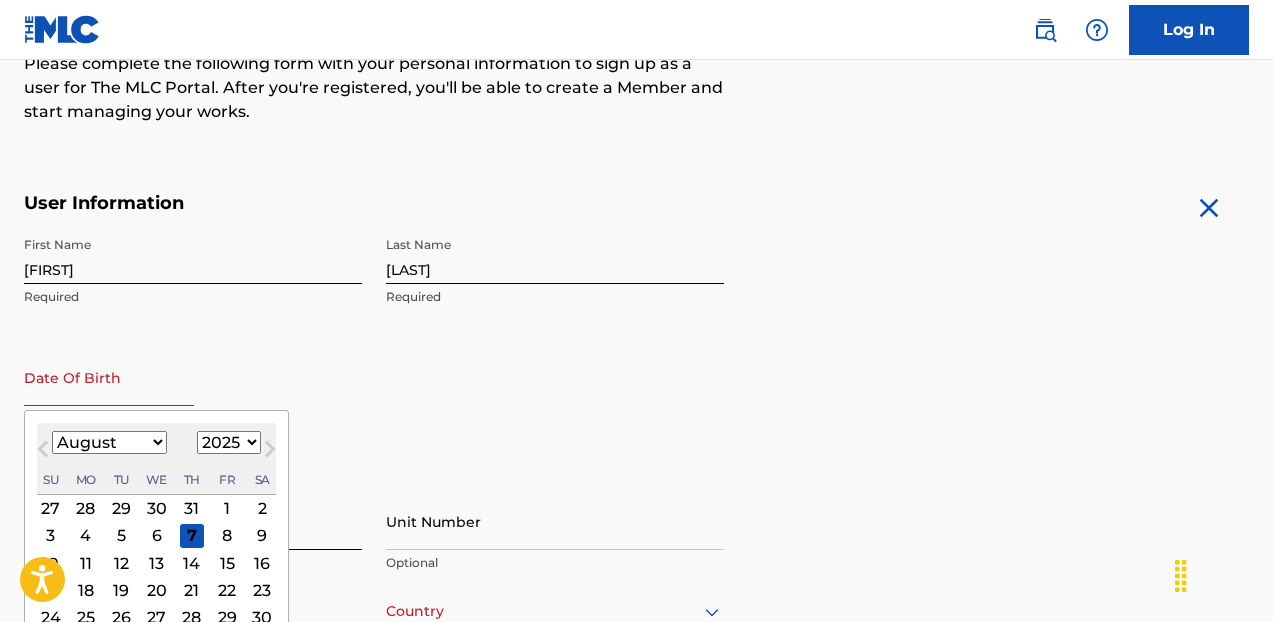 click at bounding box center [109, 377] 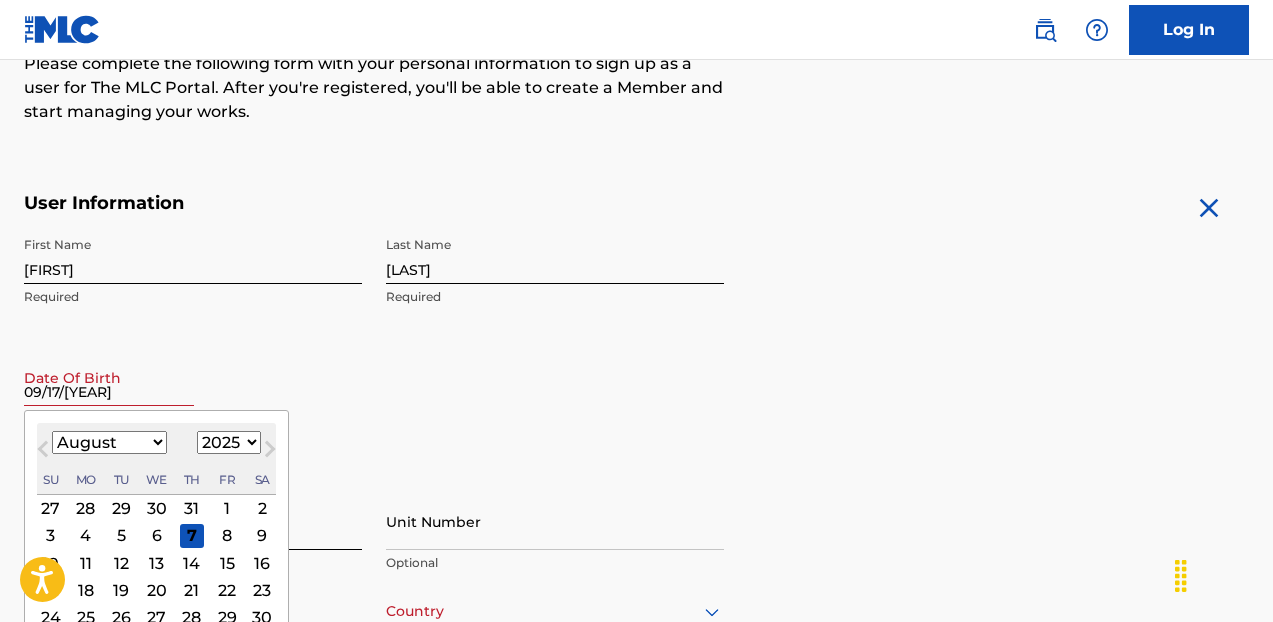 type on "09/17/[YEAR]" 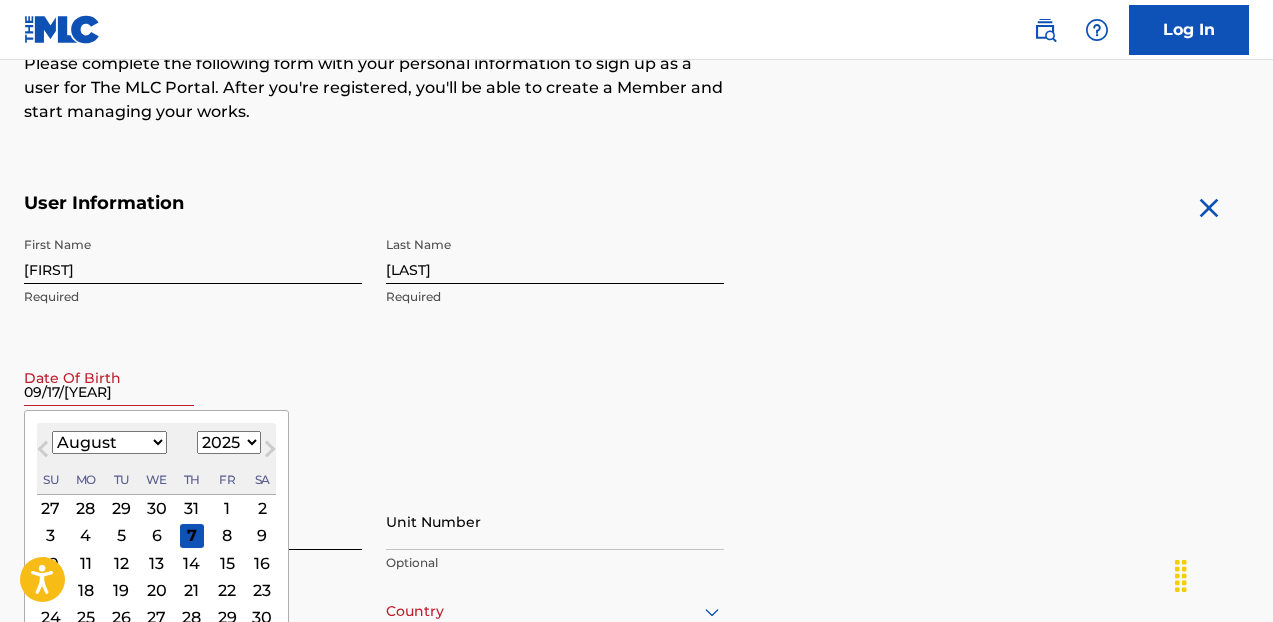 type 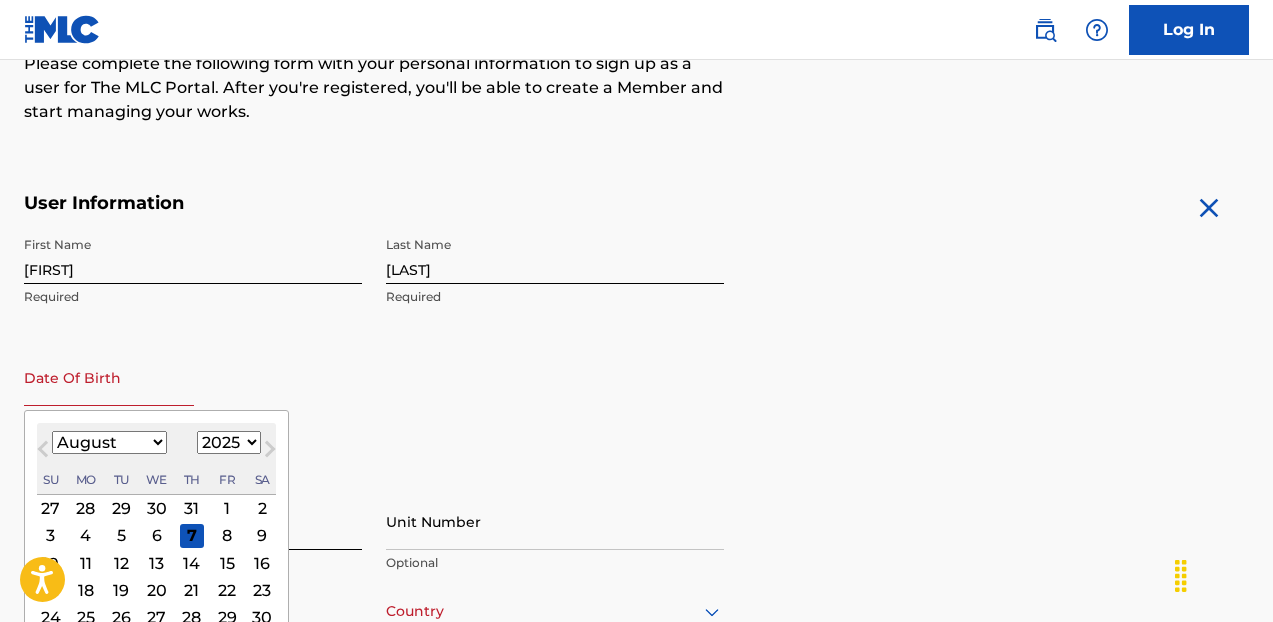 click on "First Name [NAME] Required Last Name [NAME] Required Date Of Birth Previous Month Next Month August 2025 January February March April May June July August September October November December 1899 1900 1901 1902 1903 1904 1905 1906 1907 1908 1909 1910 1911 1912 1913 1914 1915 1916 1917 1918 1919 1920 1921 1922 1923 1924 1925 1926 1927 1928 1929 1930 1931 1932 1933 1934 1935 1936 1937 1938 1939 1940 1941 1942 1943 1944 1945 1946 1947 1948 1949 1950 1951 1952 1953 1954 1955 1956 1957 1958 1959 1960 1961 1962 1963 1964 1965 1966 1967 1968 1969 1970 1971 1972 1973 1974 1975 1976 1977 1978 1979 1980 1981 1982 1983 1984 1985 1986 1987 1988 1989 1990 1991 1992 1993 1994 1995 1996 1997 1998 1999 2000 2001 2002 2003 2004 2005 2006 2007 2008 2009 2010 2011 2012 2013 2014 2015 2016 2017 2018 2019 2020 2021 2022 2023 2024 2025 2026 2027 2028 2029 2030 2031 2032 2033 2034 2035 2036 2037 2038 2039 2040 2041 2042 2043 2044 2045 2046 2047 2048 2049 2050 2051 2052 2053 2054 2055 2056 2057 2058 2059 2060 2061 2062 2063 2064 2065" at bounding box center (374, 349) 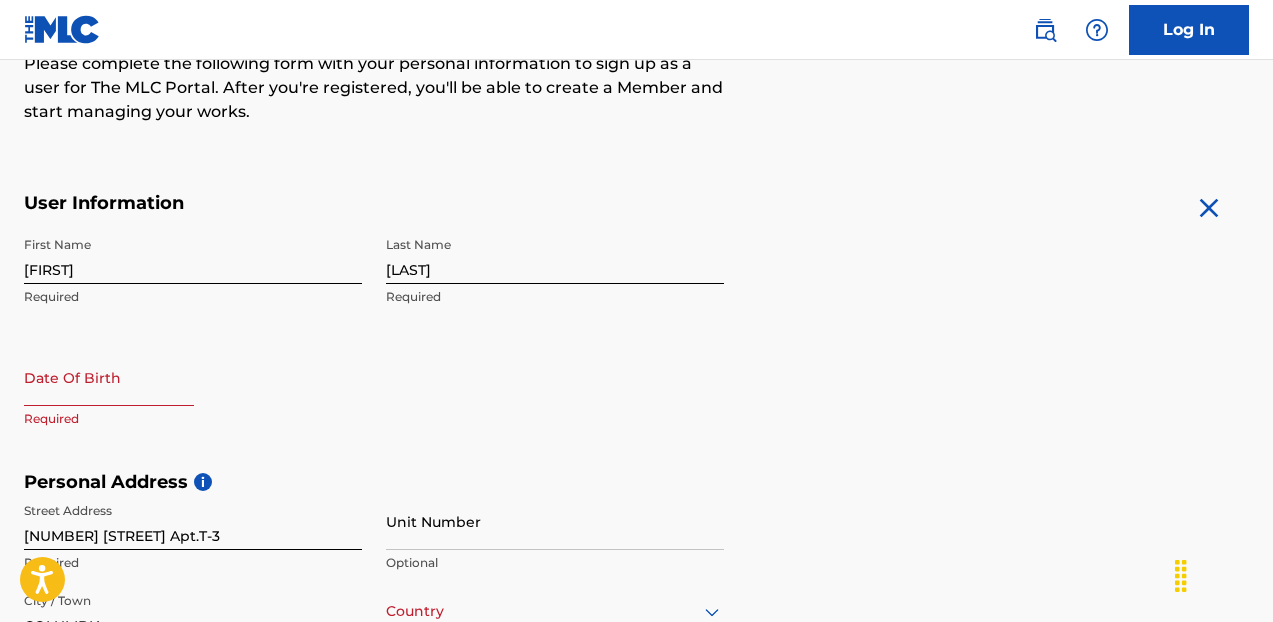 select on "7" 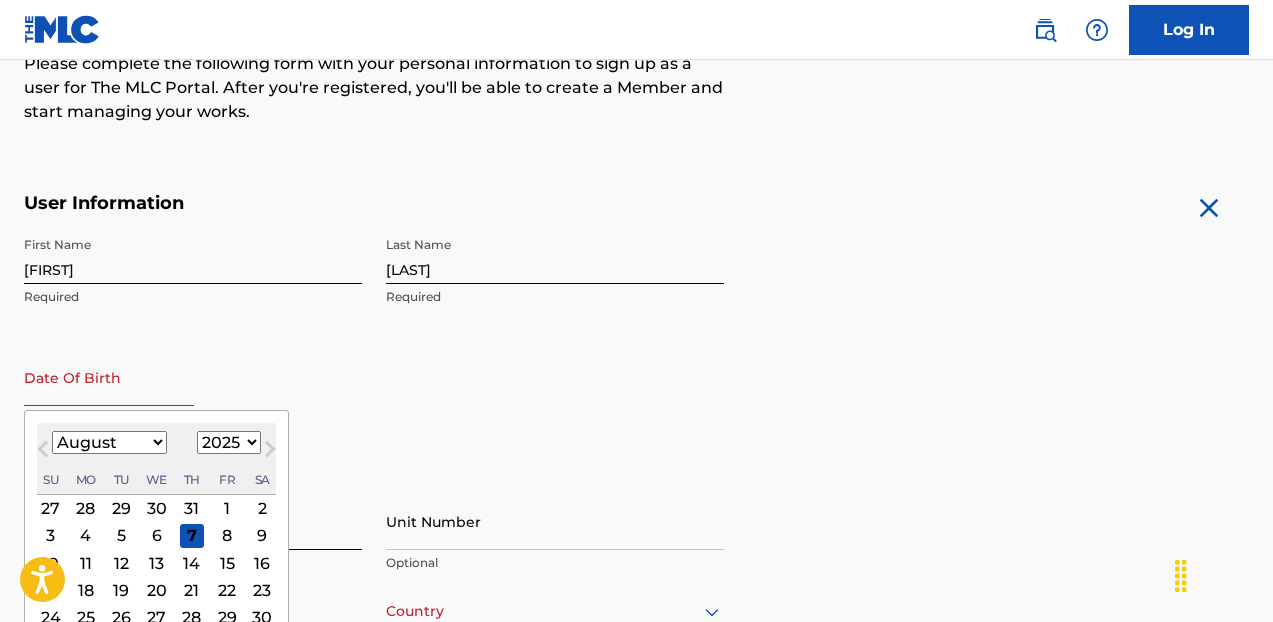 click at bounding box center [109, 377] 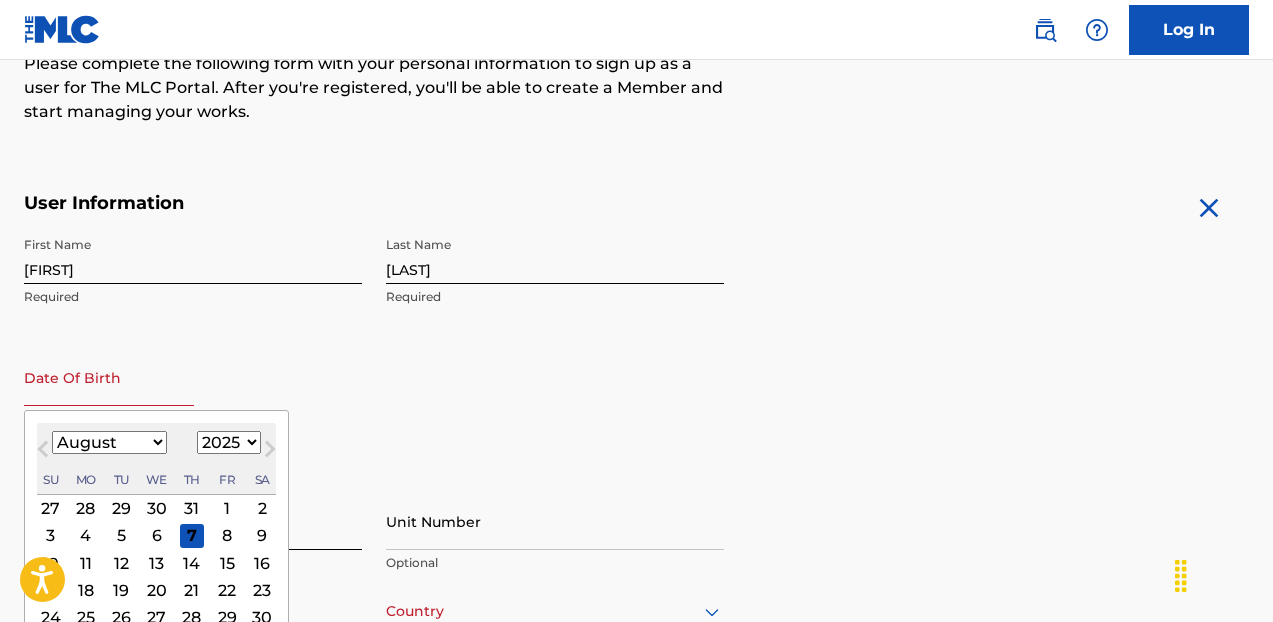 select on "8" 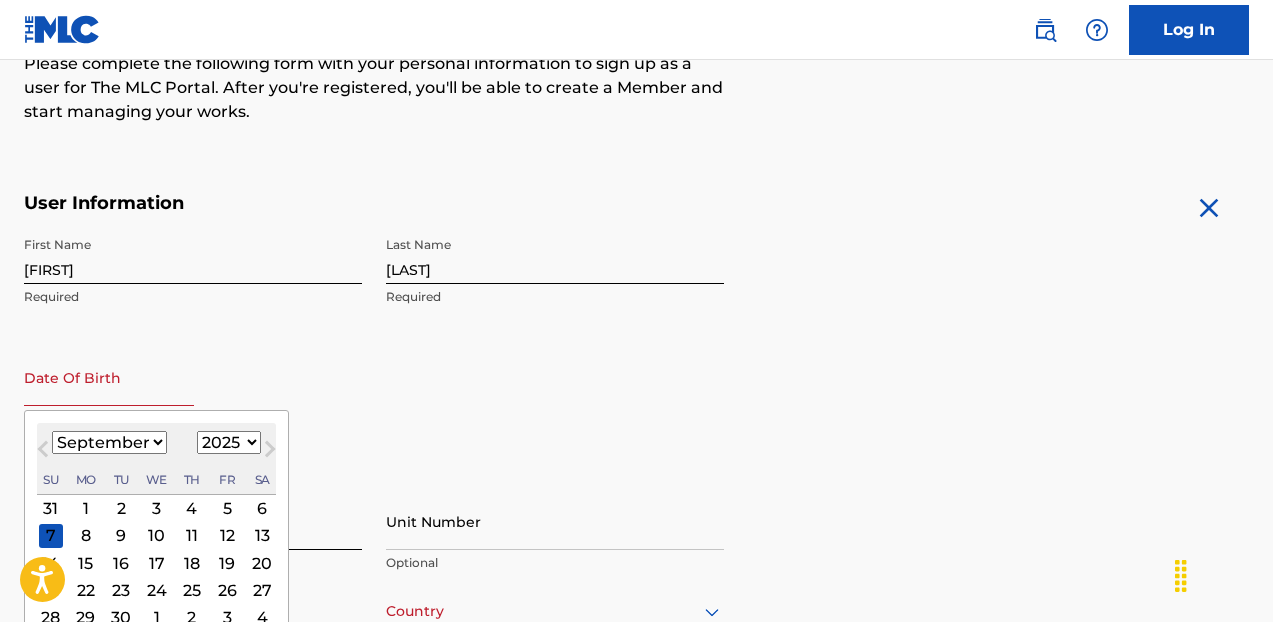 click on "17" at bounding box center [157, 563] 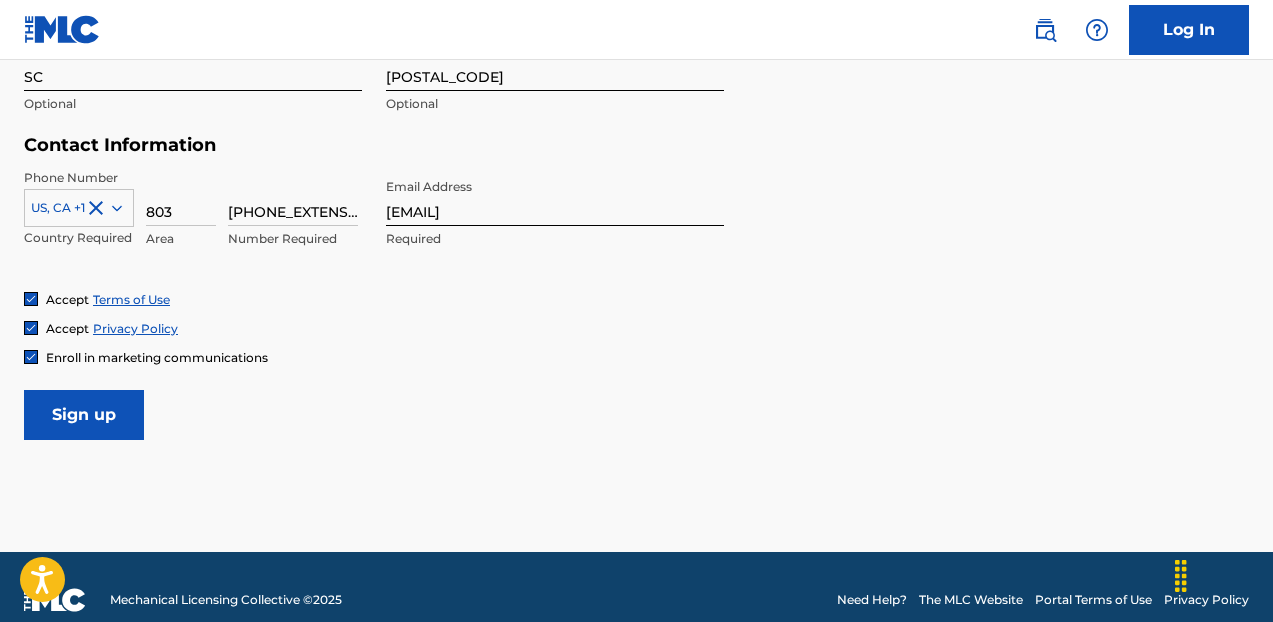 scroll, scrollTop: 942, scrollLeft: 0, axis: vertical 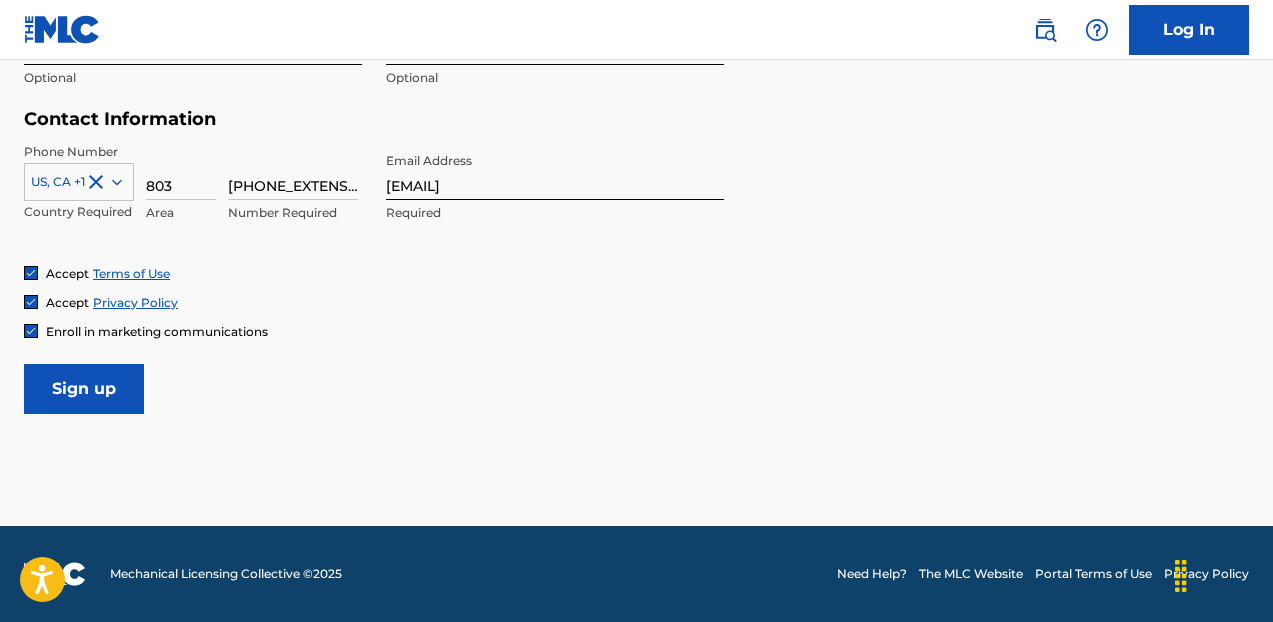 type on "September 17 [YEAR]" 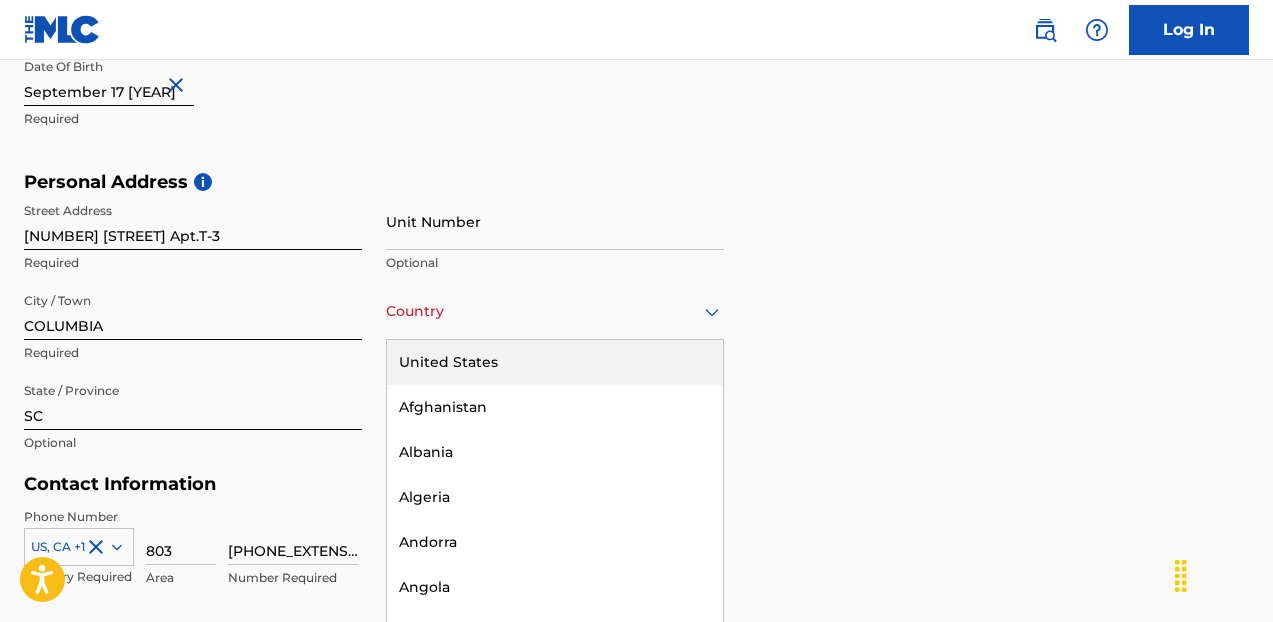 click on "Country" at bounding box center [555, 311] 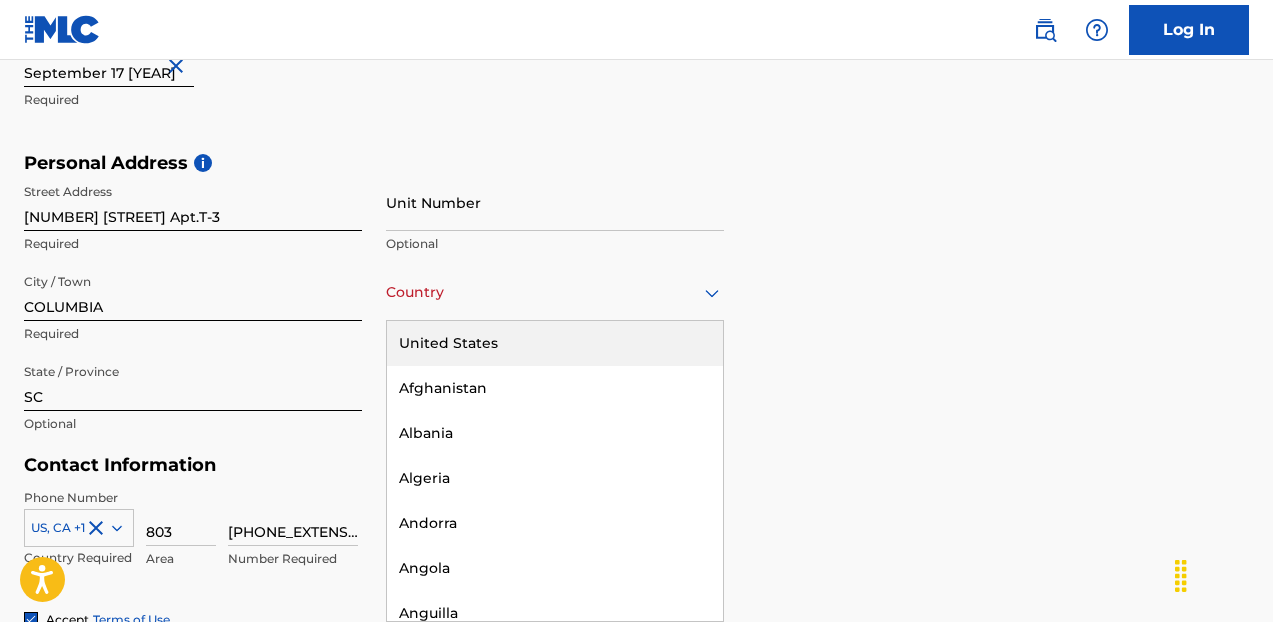 click on "United States" at bounding box center (555, 343) 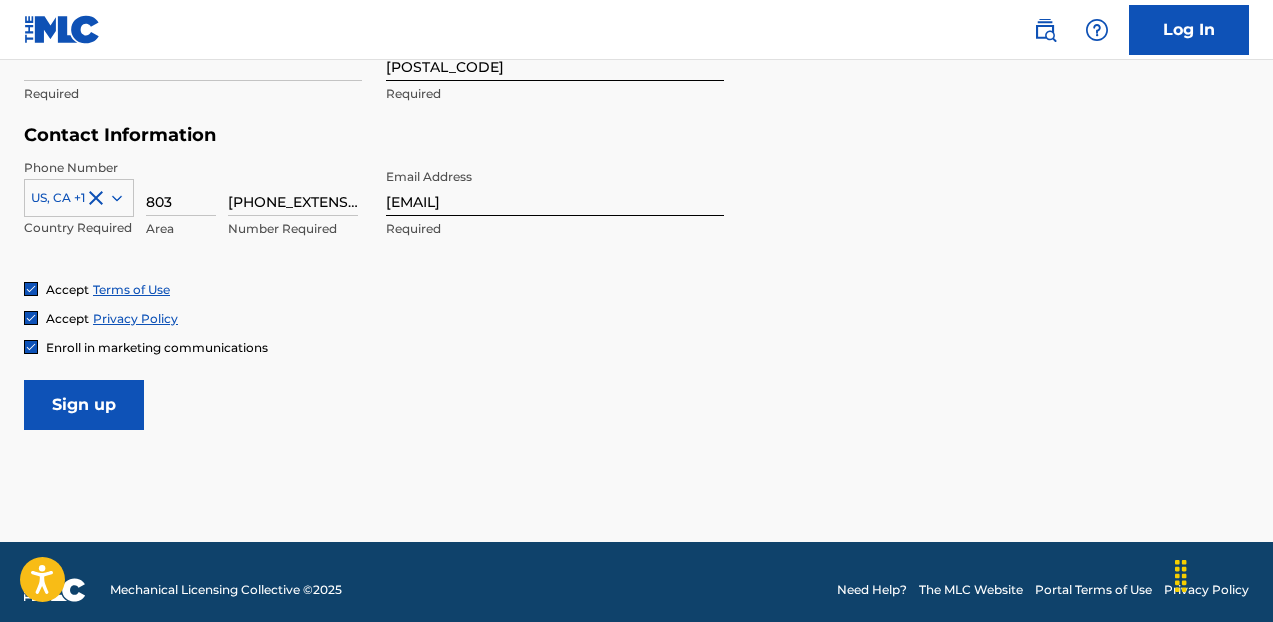 scroll, scrollTop: 942, scrollLeft: 0, axis: vertical 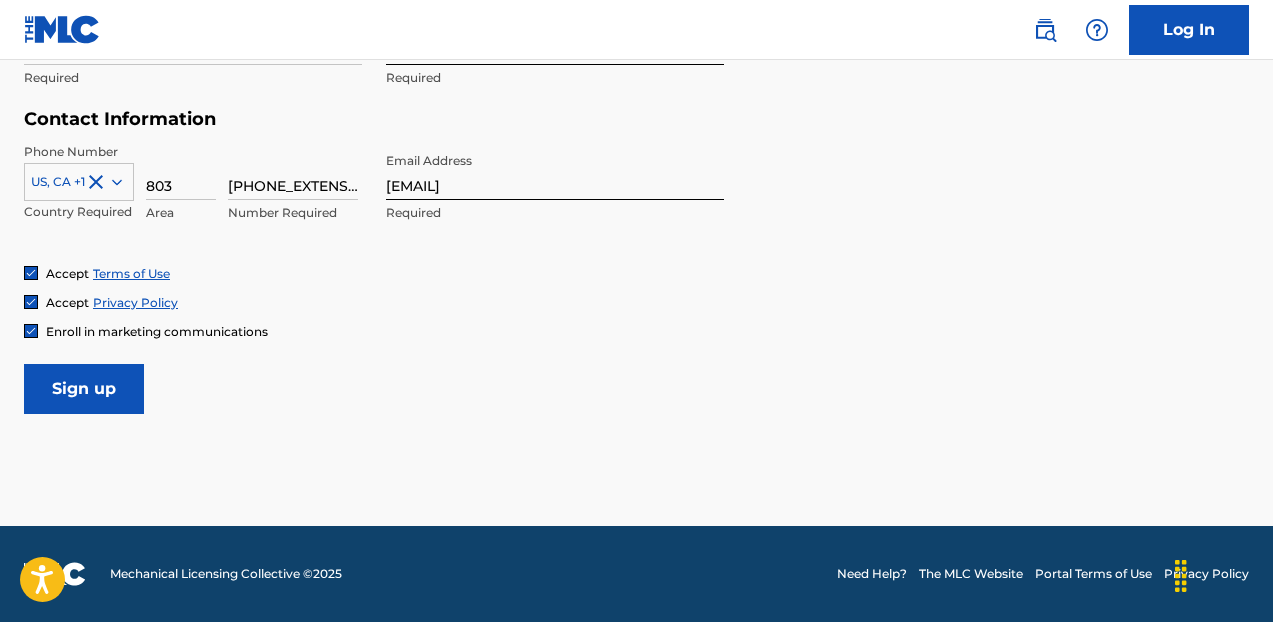 click on "Sign up" at bounding box center [84, 389] 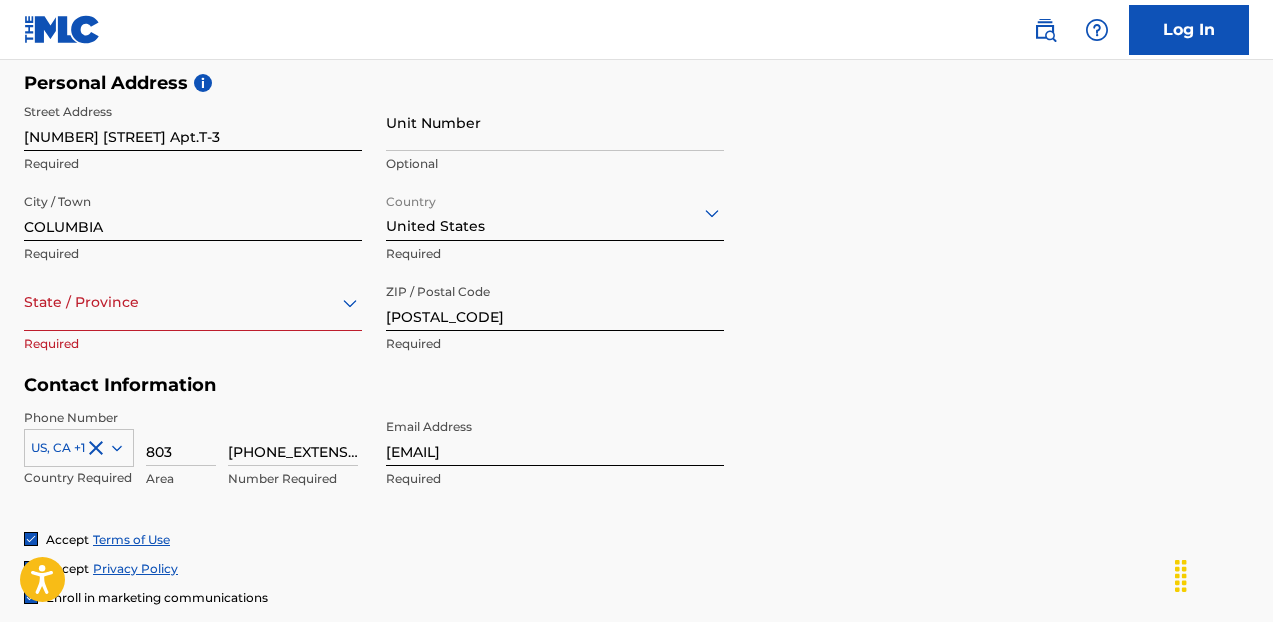 scroll, scrollTop: 673, scrollLeft: 0, axis: vertical 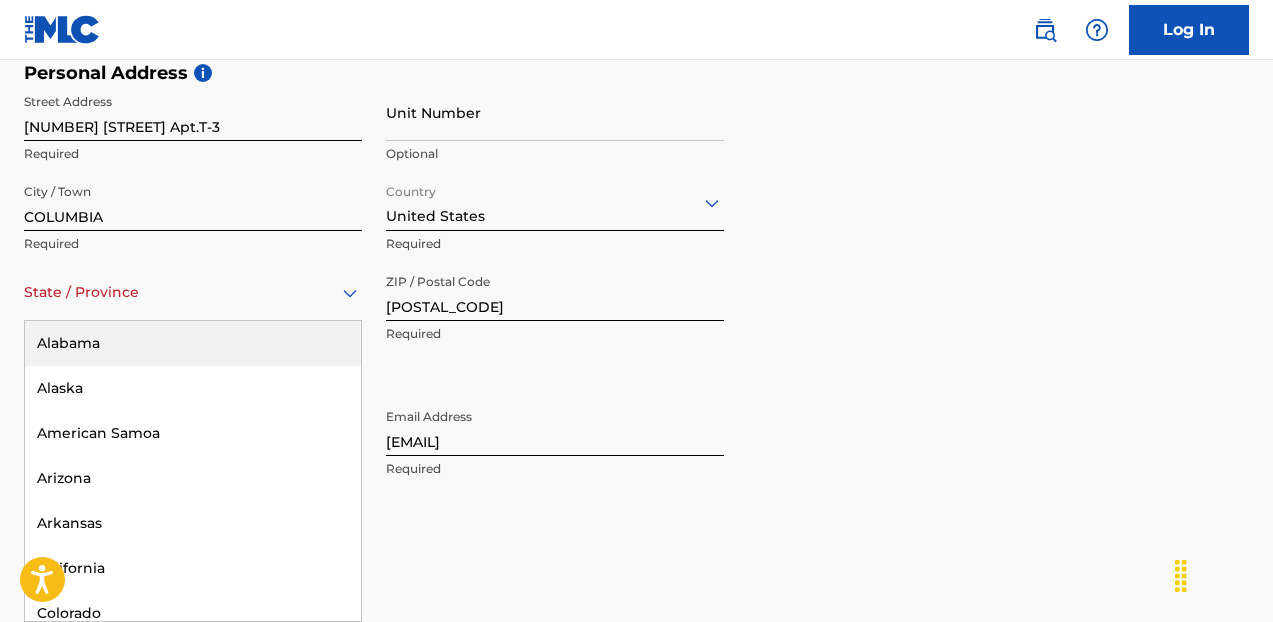 click on "State / Province" at bounding box center [193, 292] 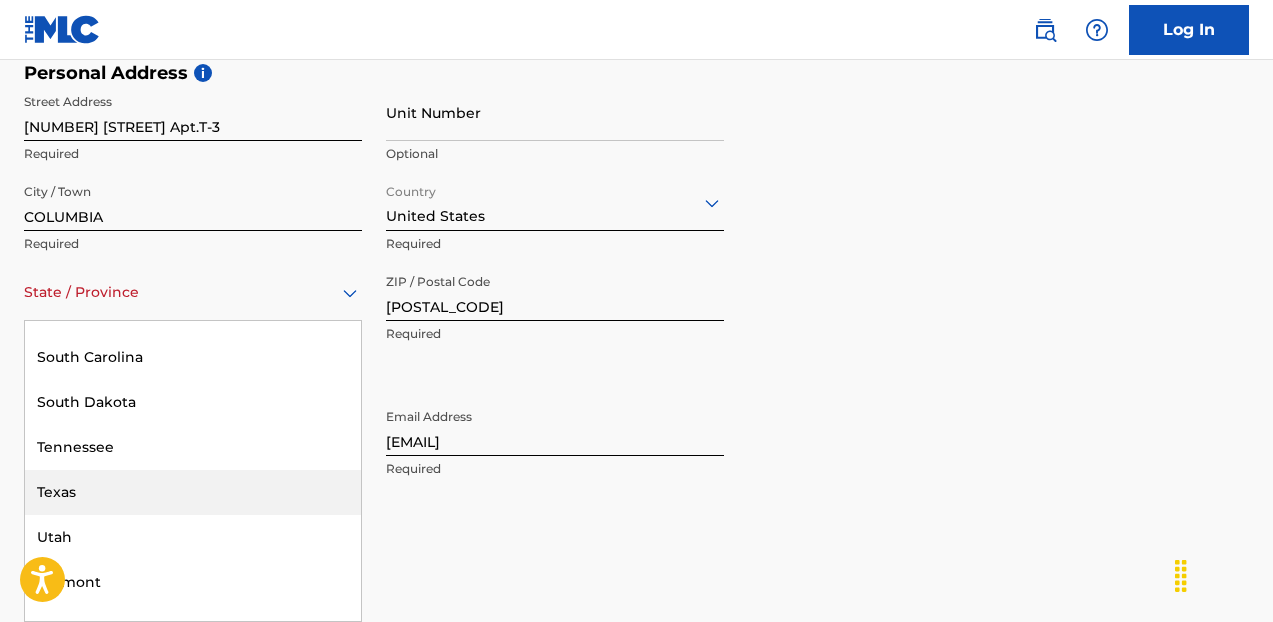 scroll, scrollTop: 2003, scrollLeft: 0, axis: vertical 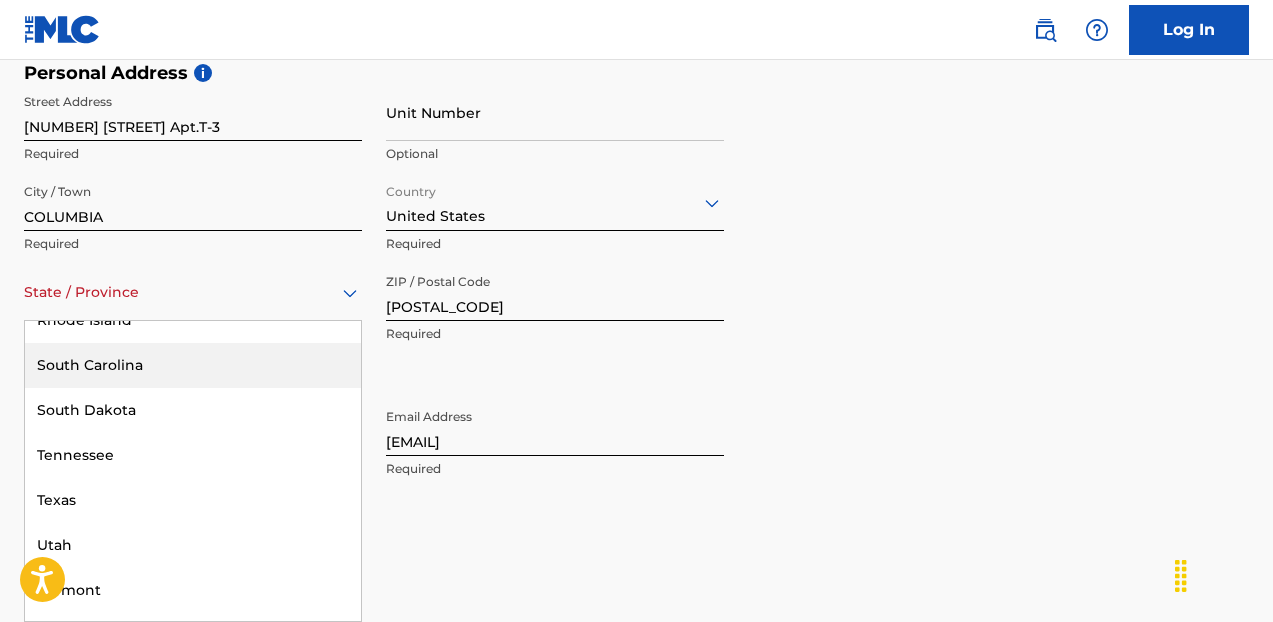 click on "South Carolina" at bounding box center (193, 365) 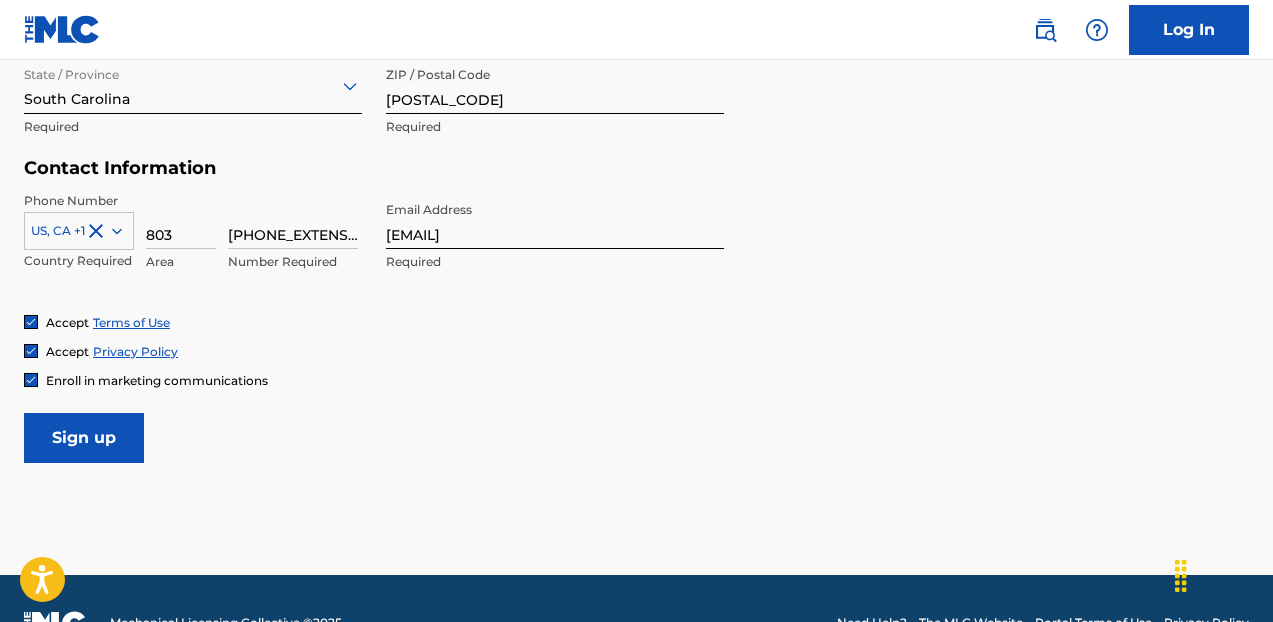 scroll, scrollTop: 942, scrollLeft: 0, axis: vertical 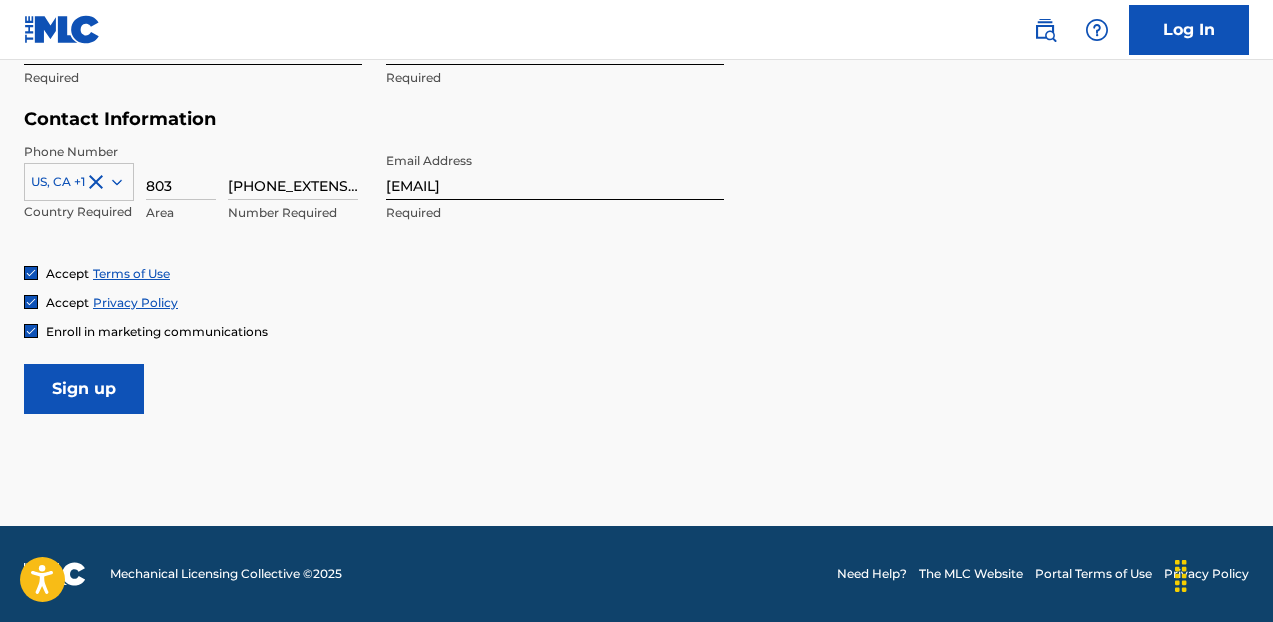 click on "Sign up" at bounding box center [84, 389] 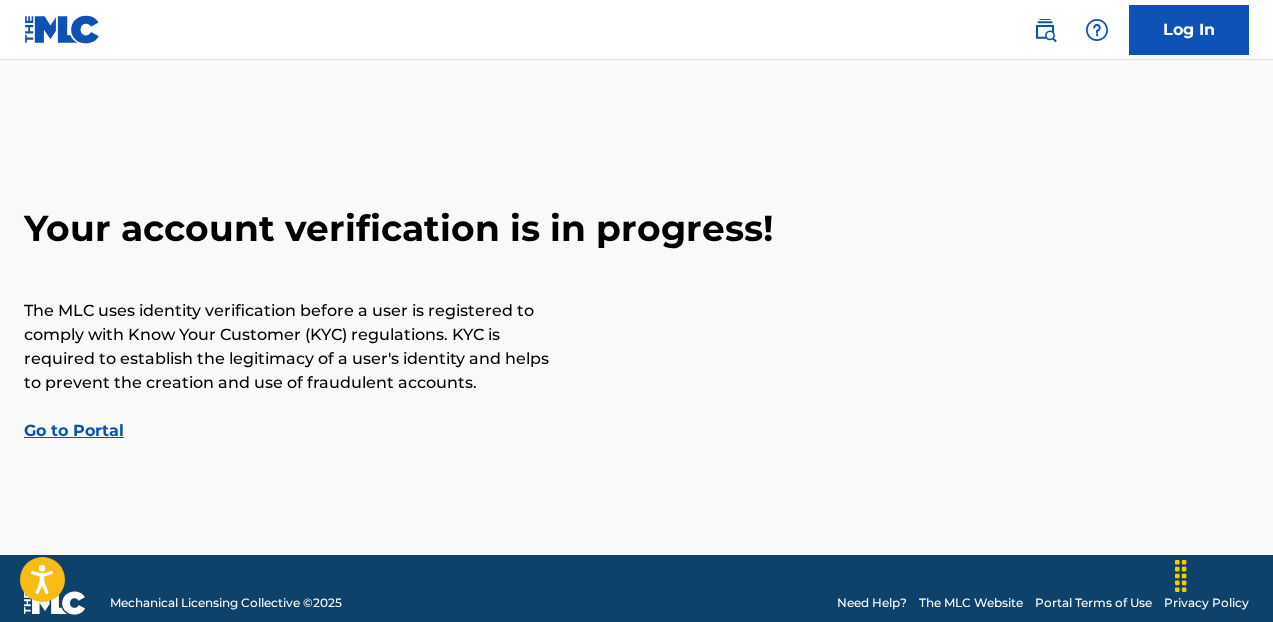 scroll, scrollTop: 29, scrollLeft: 0, axis: vertical 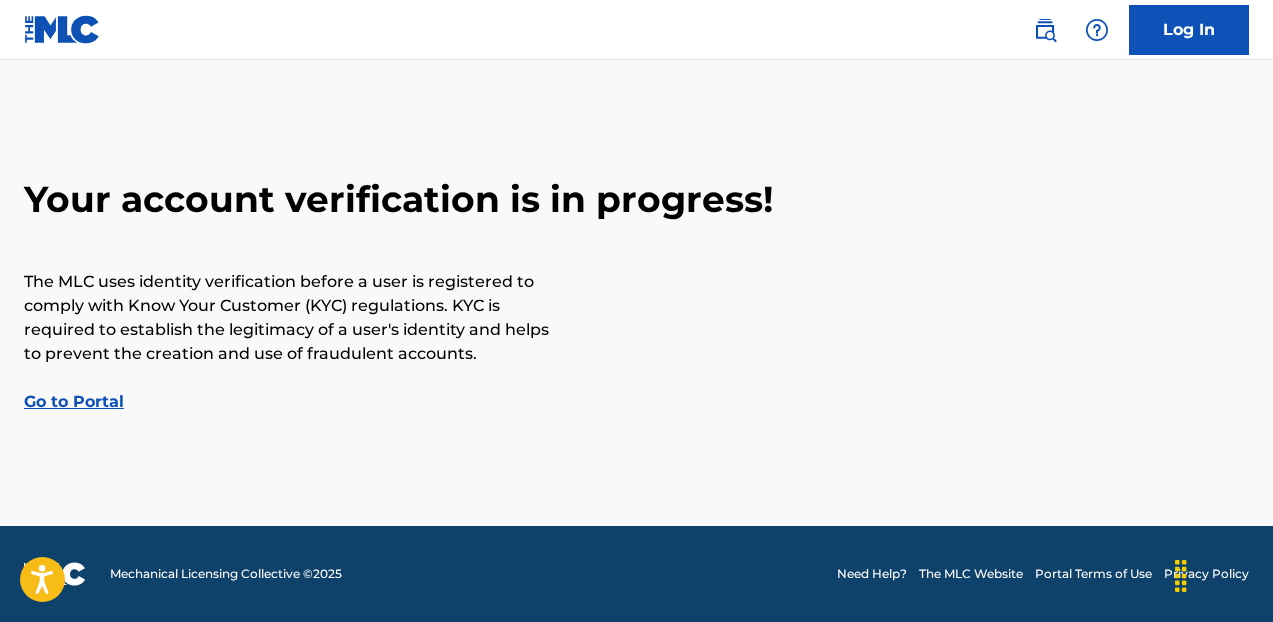 click on "Go to Portal" at bounding box center (74, 401) 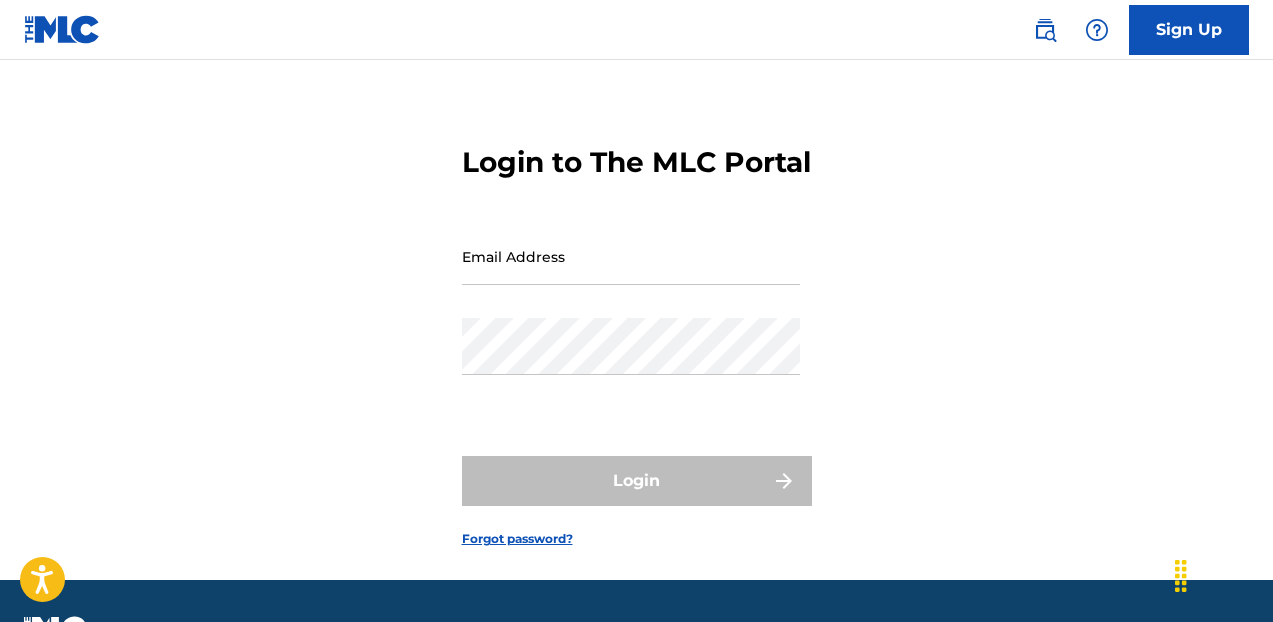 scroll, scrollTop: 0, scrollLeft: 0, axis: both 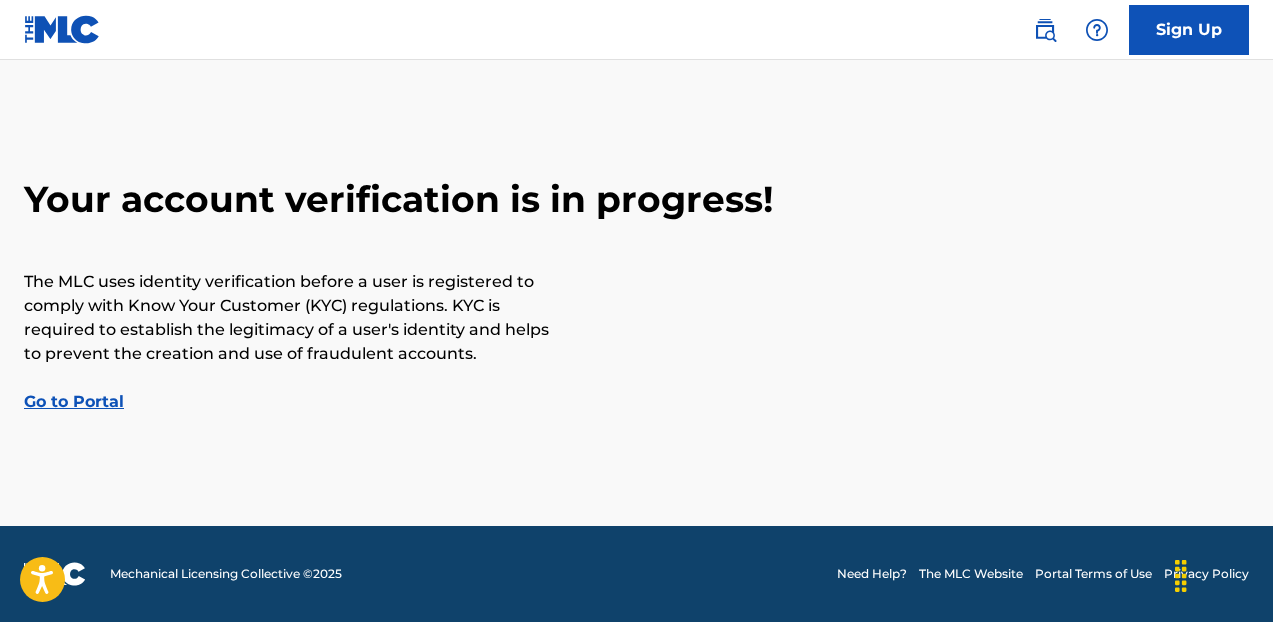 click on "Sign Up" at bounding box center (1189, 30) 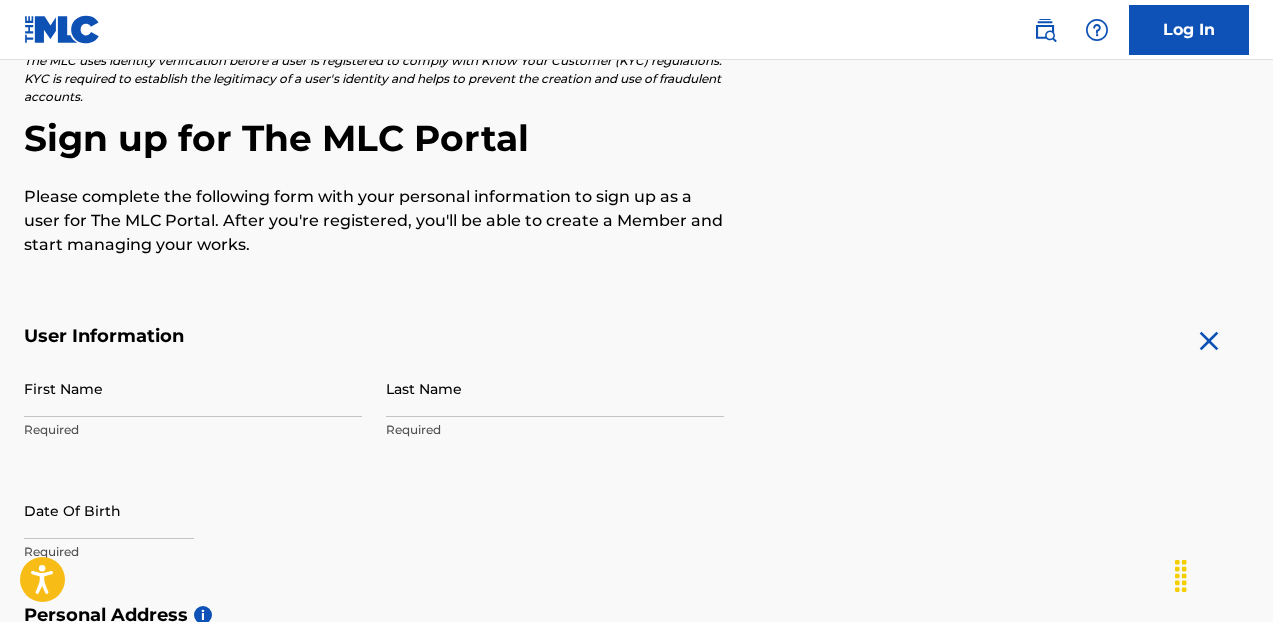 scroll, scrollTop: 148, scrollLeft: 0, axis: vertical 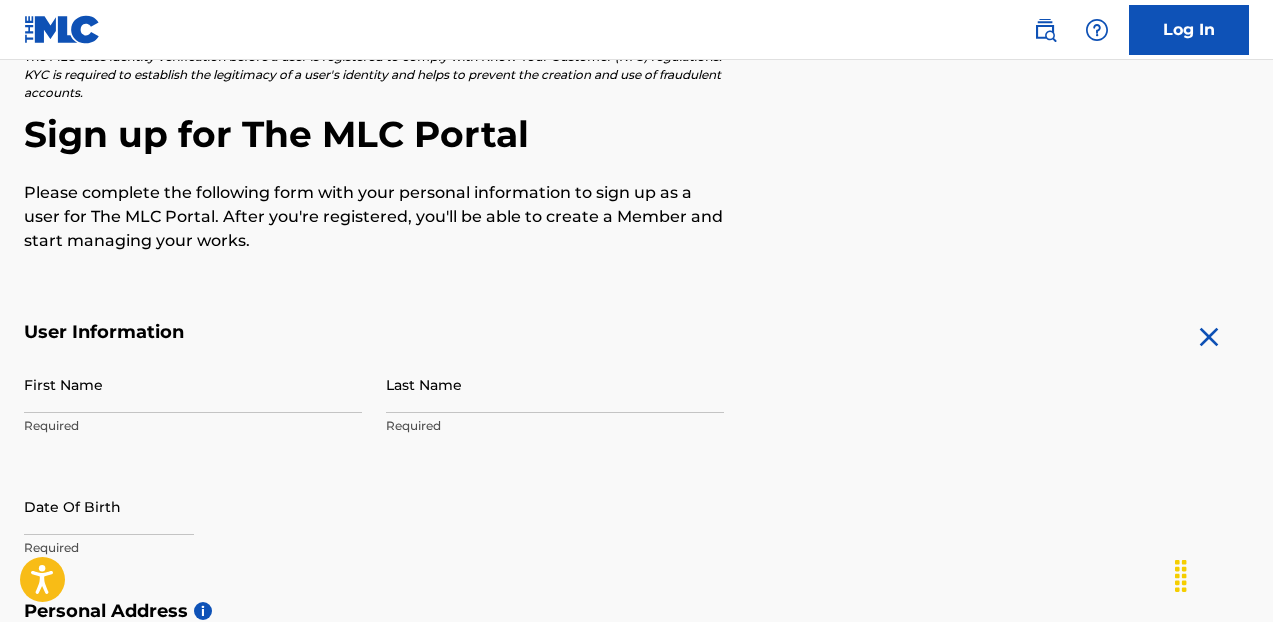 click on "First Name" at bounding box center (193, 384) 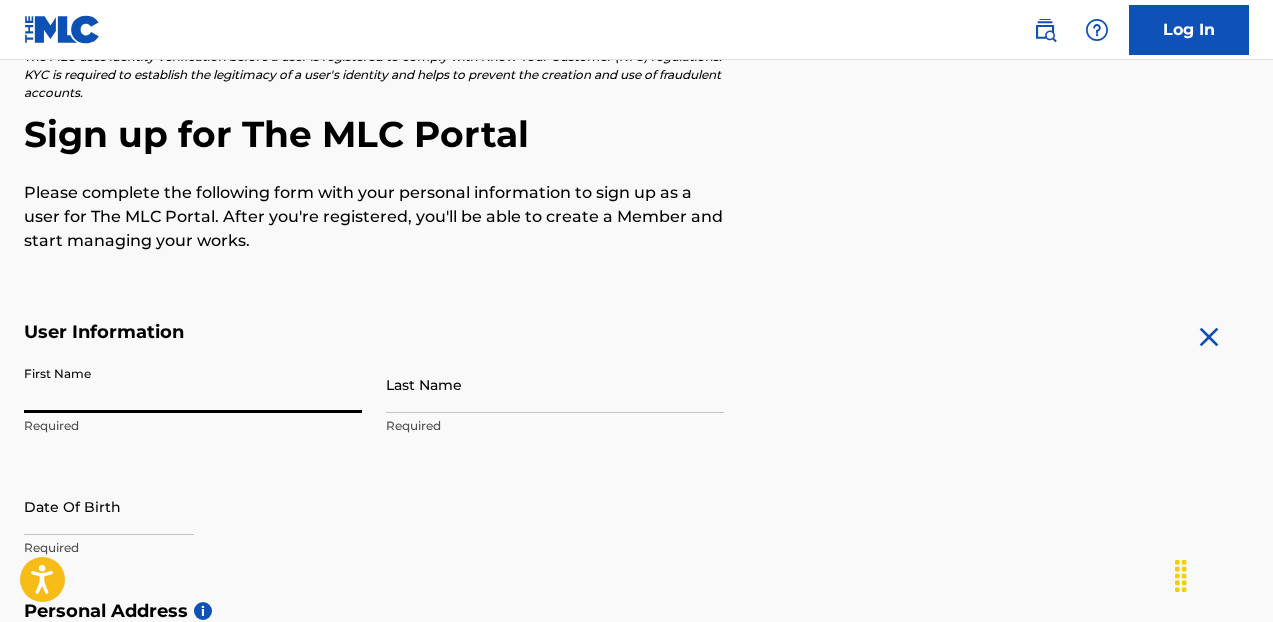 type on "[FIRST]" 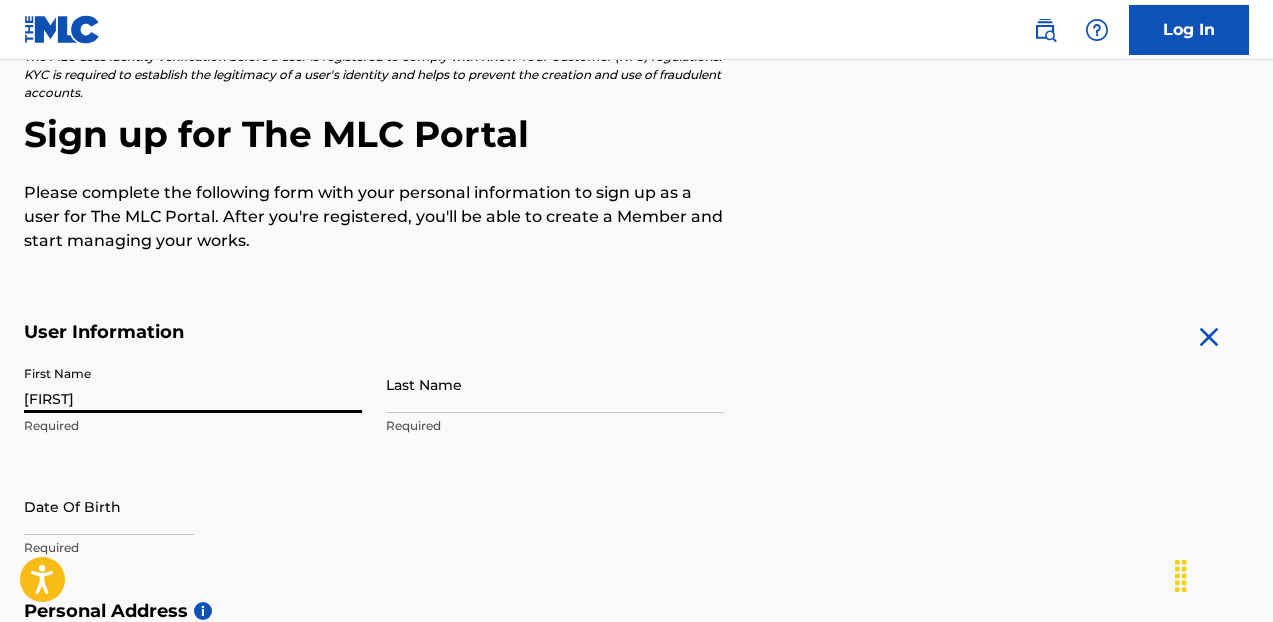 type on "[LAST]" 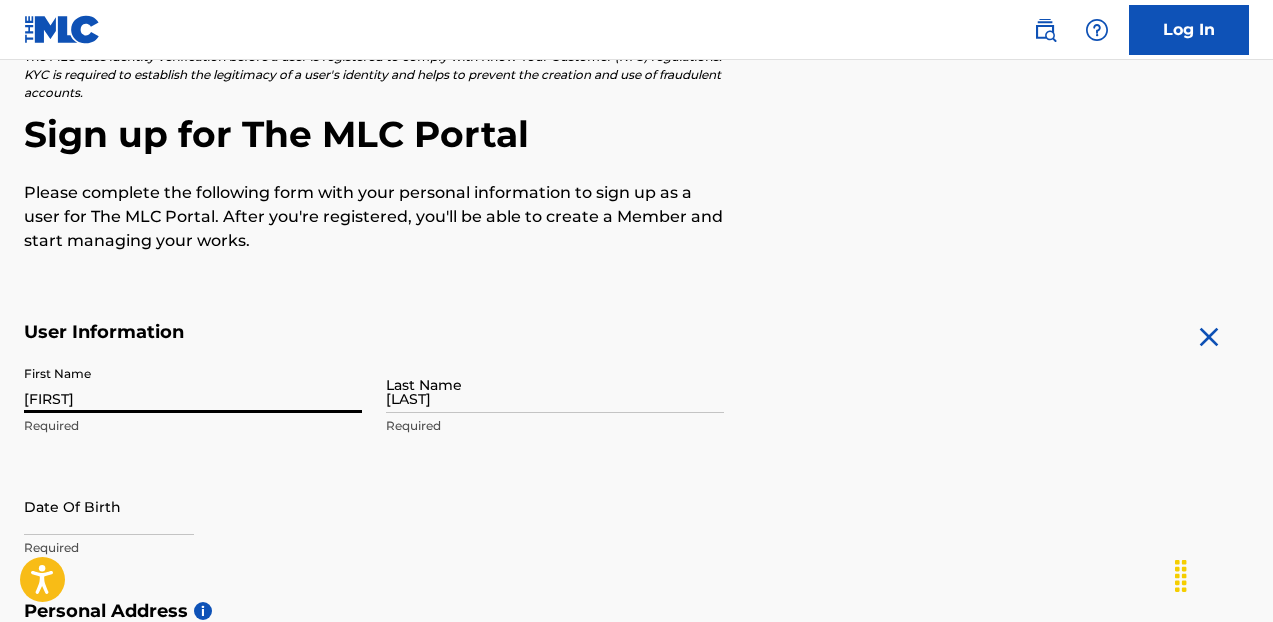 type on "[NUMBER] [STREET] Apt.T-3" 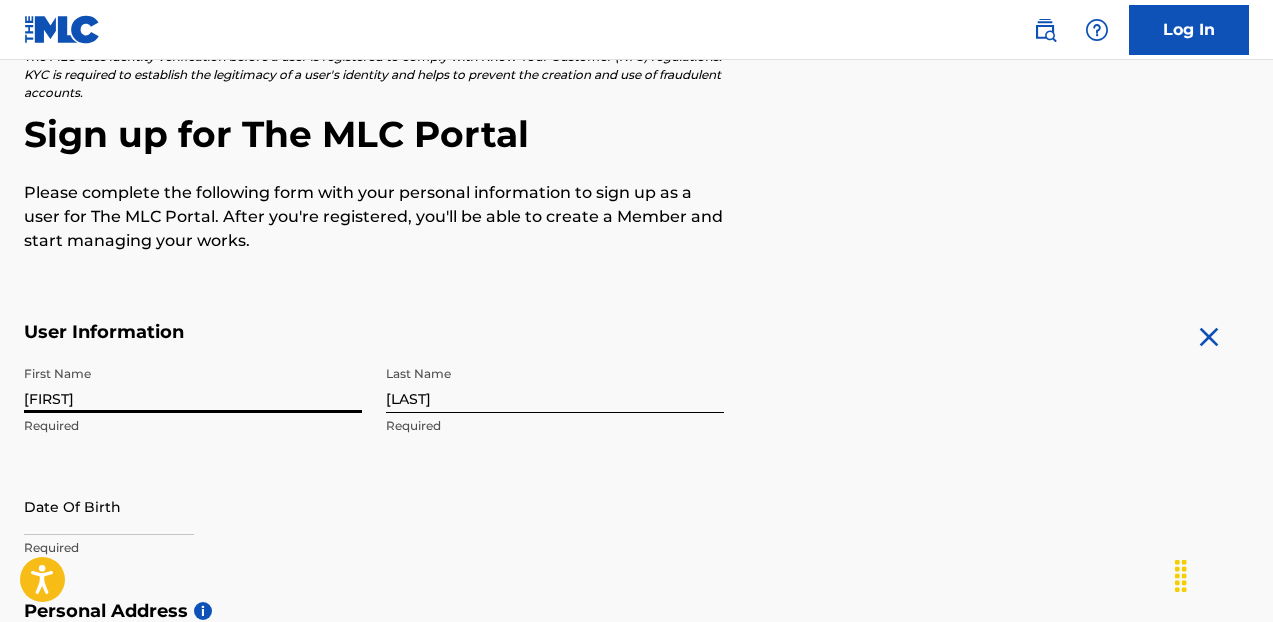 scroll, scrollTop: 813, scrollLeft: 0, axis: vertical 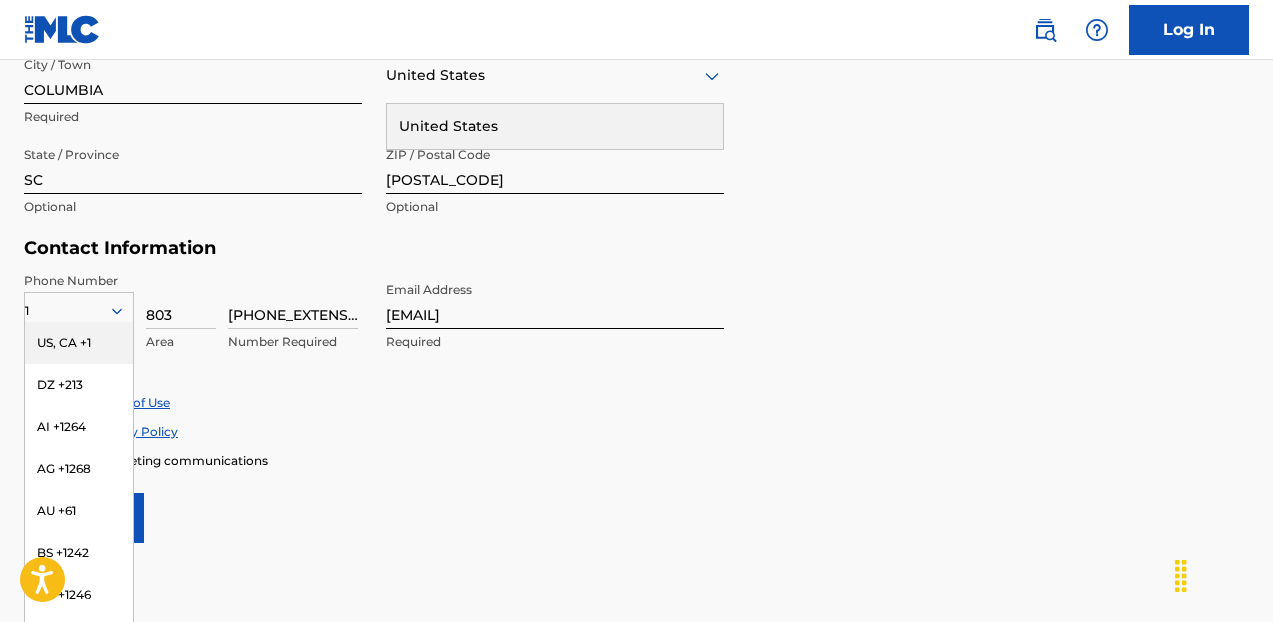 type 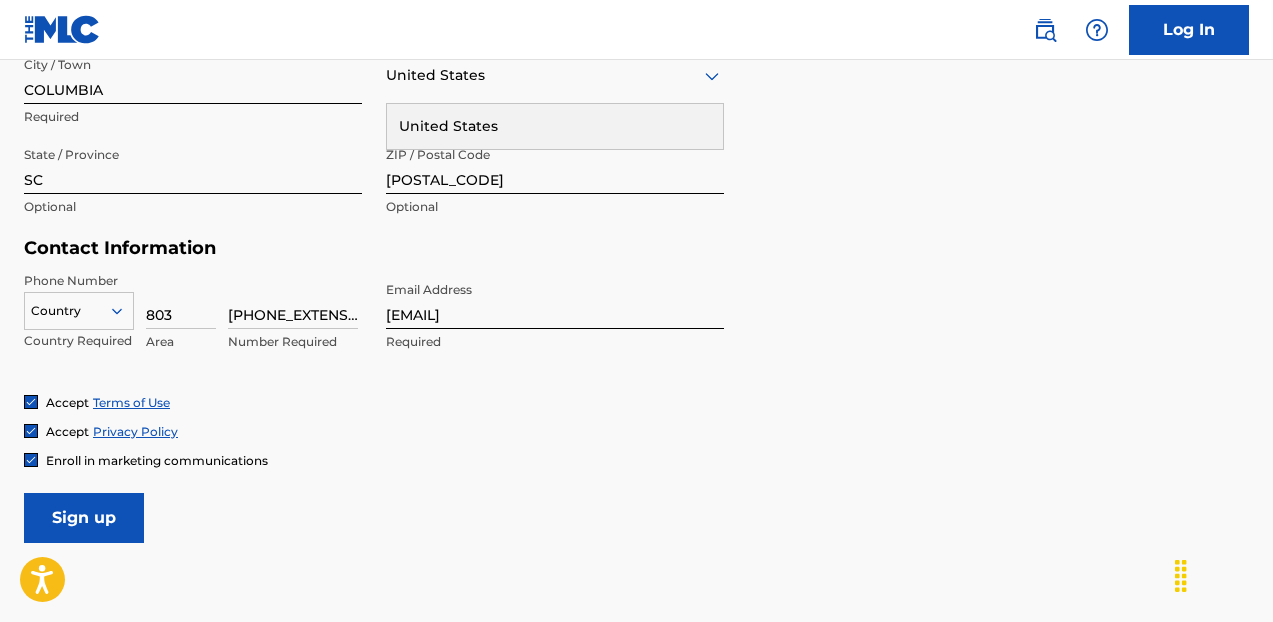 click 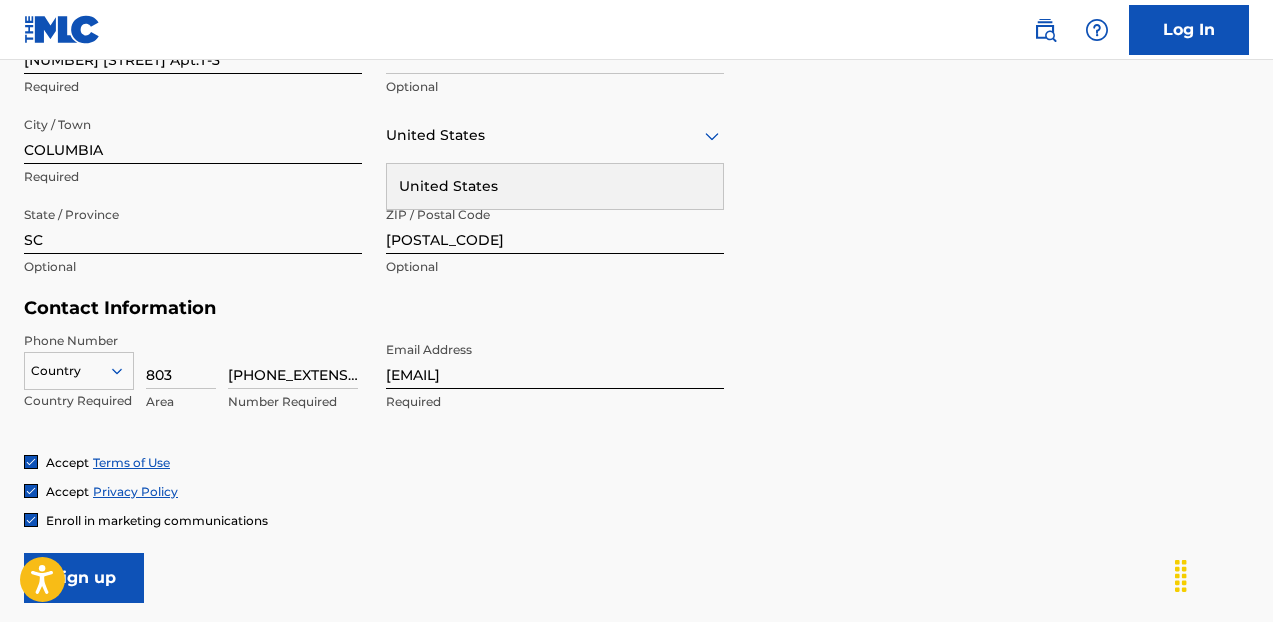 scroll, scrollTop: 711, scrollLeft: 0, axis: vertical 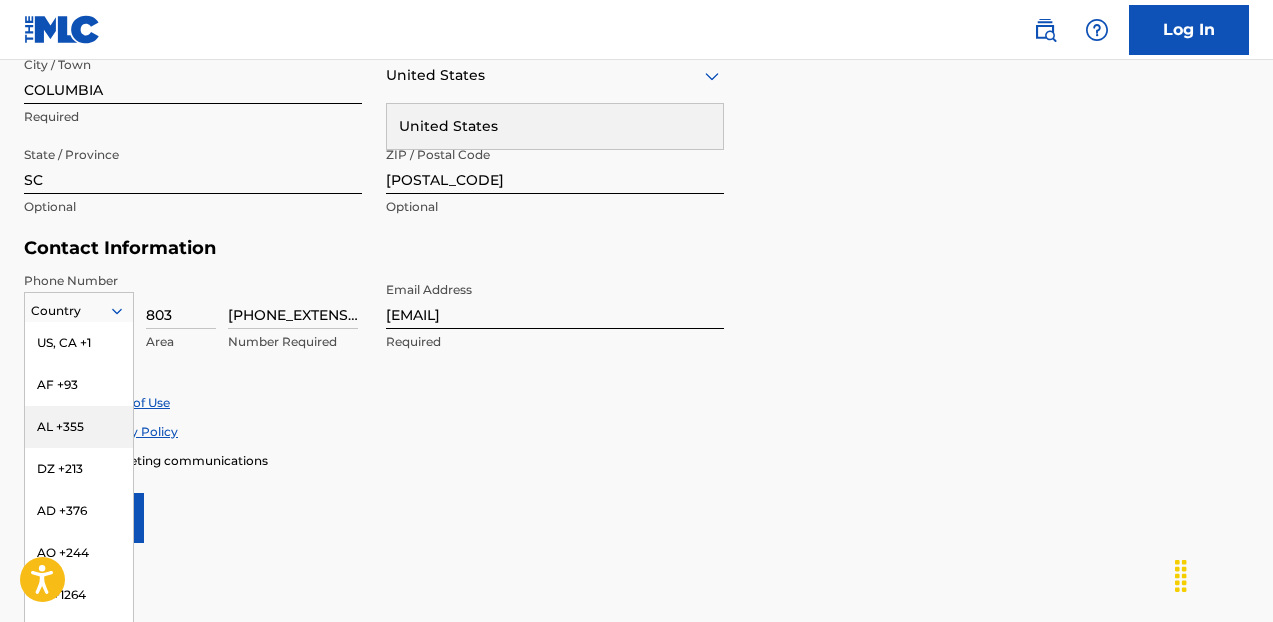 click on "[COUNTRY_CODE] +355, 3 of 216. 216 results available. Use Up and Down to choose options, press Enter to select the currently focused option, press Escape to exit the menu, press Tab to select the option and exit the menu. Country US, CA +1 AF +93 AL +355 DZ +213 AD +376 AO +244 AI +1264 AG +1268 AR +54 AM +374 AW +297 AU +61 AT +43 AZ +994 BS +1242 BH +973 BD +880 BB +1246 BY +375 BE +32 BZ +501 BJ +229 BM +1441 BT +975 BO +591 BA +387 BW +267 BR +55 BN +673 BG +359 BF +226 BI +257 KH +855 CM +237 CV +238 KY +1345 CF +236 TD +235 CL +56 CN +86 CO +57 KM +269 CG, CD +242 CK +682 CR +506 CI +225 HR +385 CU +53 CY +357 CZ +420 DK +45 DJ +253 DM +1767 DO +1809 EC +593 EG +20 SV +503 GQ +240 ER +291 EE +372 ET +251 FK +500 FO +298 FJ +679 FI +358 FR +33 GF +594 PF +689 GA +241 GM +220 GE +995 DE +49 GH +233 GI +350 GR +30 GL +299 GD +1473 IN +91 JM +1876 JP +81 JO +962 KZ +7 KE +254 KI +686 KP +850" at bounding box center [79, 307] 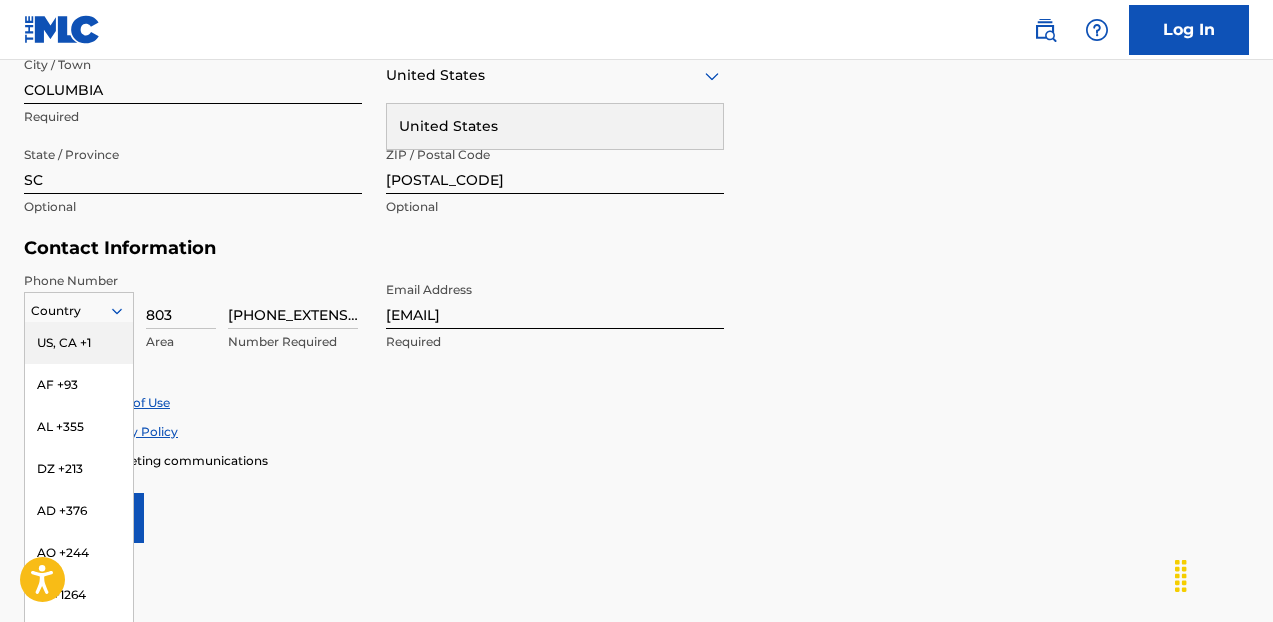 click on "US, CA +1" at bounding box center (79, 343) 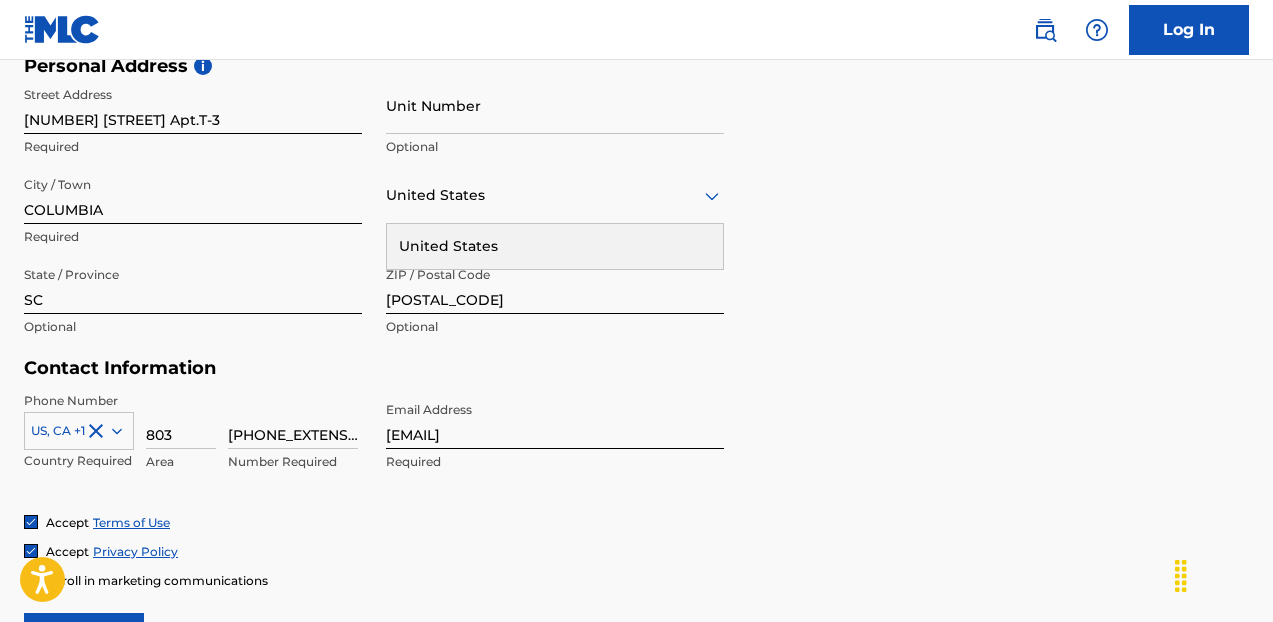 scroll, scrollTop: 665, scrollLeft: 0, axis: vertical 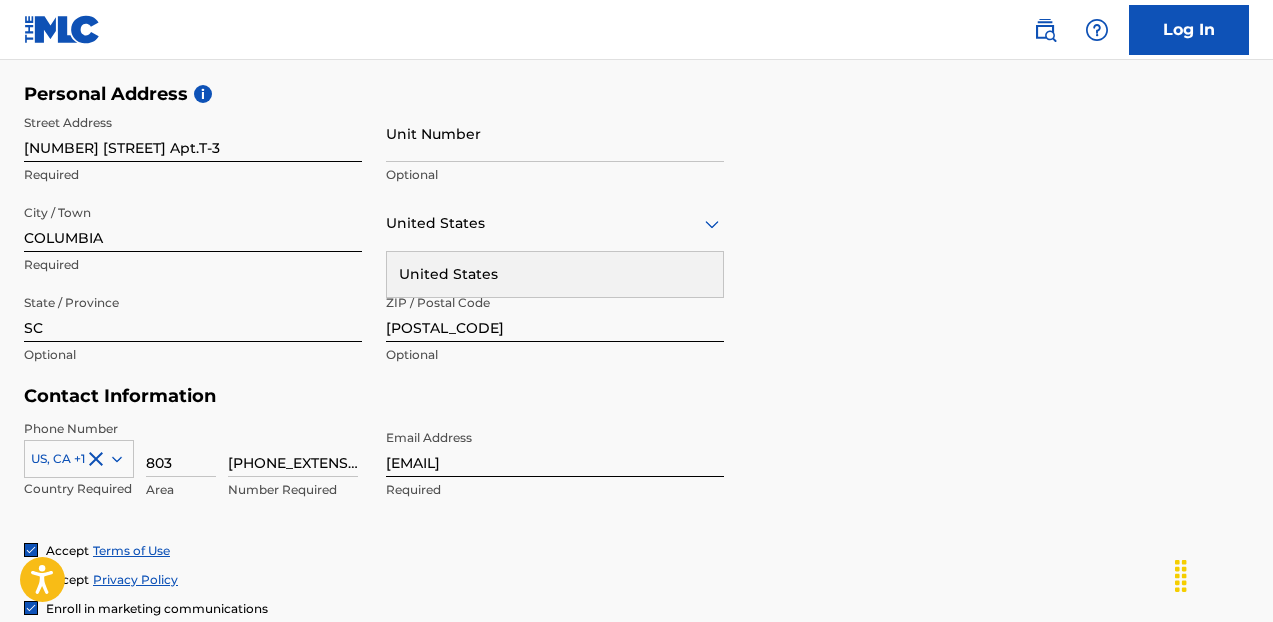click on "Personal Address i Street Address [NUMBER] [STREET] Apt.T-3 Required Unit Number Optional City / Town [CITY] Required United States United States Required State / Province [STATE] Optional ZIP / Postal Code [POSTAL_CODE] Optional" at bounding box center [636, 234] 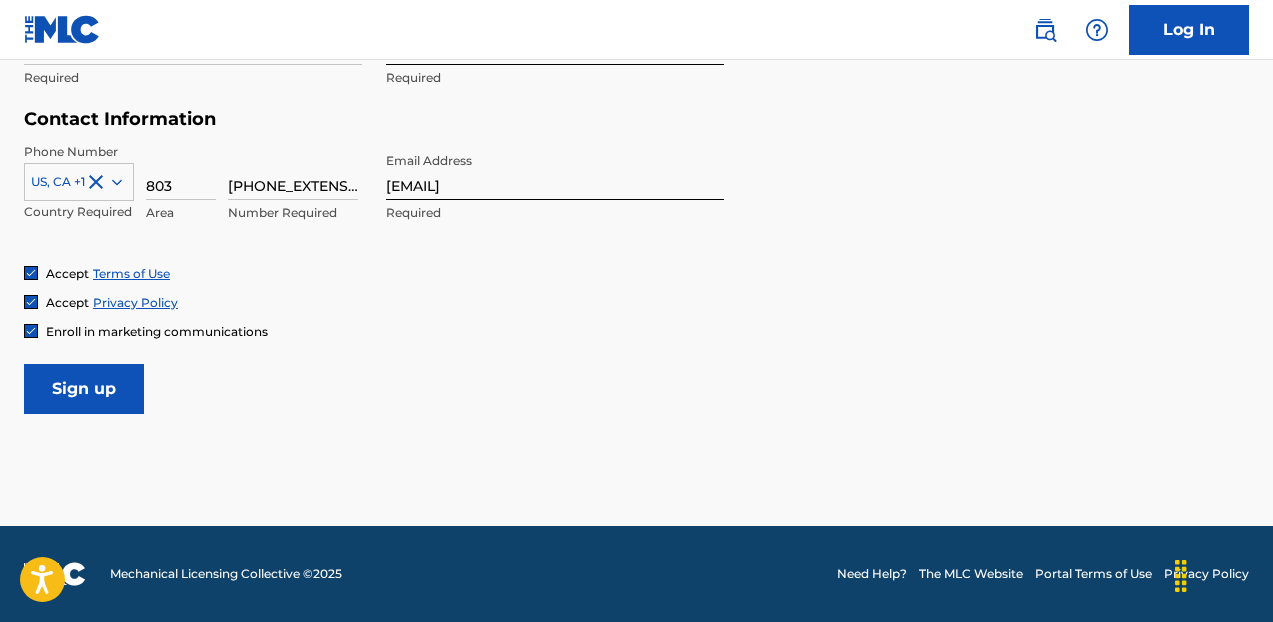 scroll, scrollTop: 937, scrollLeft: 0, axis: vertical 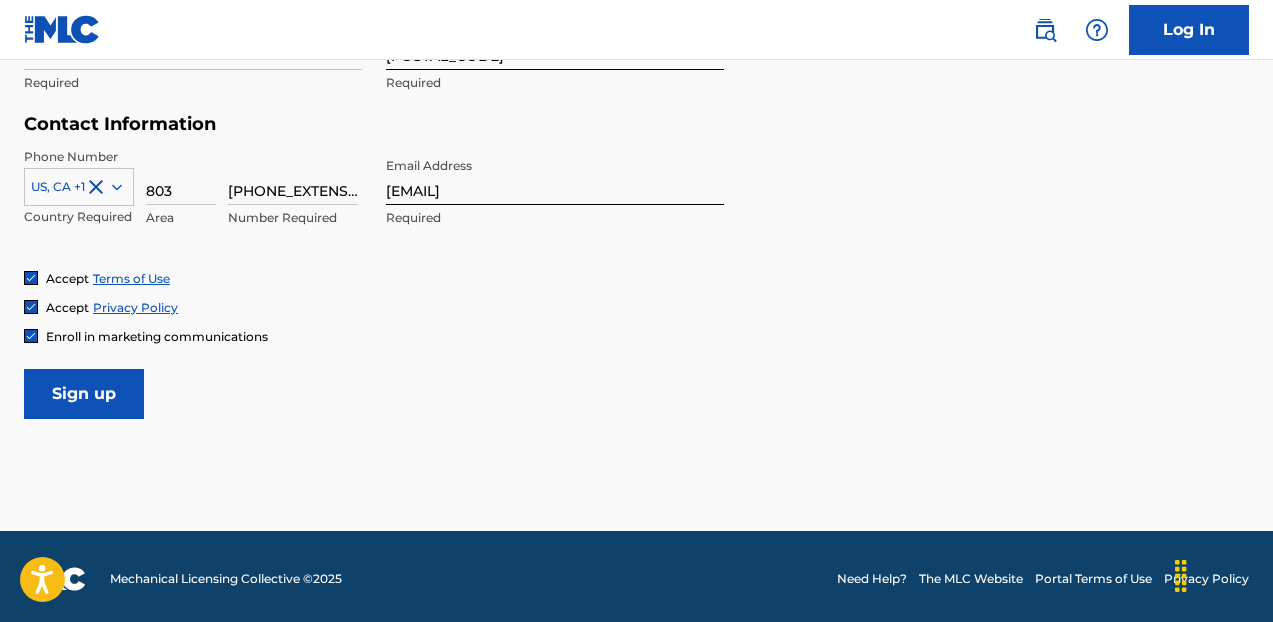 click on "Sign up" at bounding box center [84, 394] 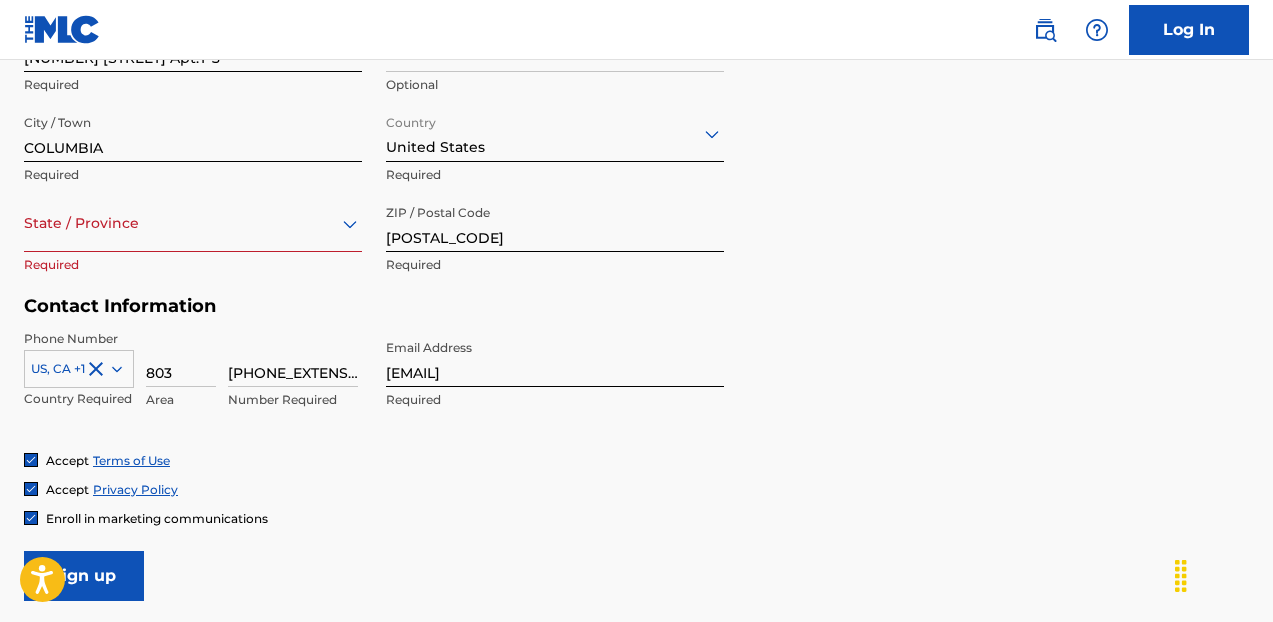 scroll, scrollTop: 751, scrollLeft: 0, axis: vertical 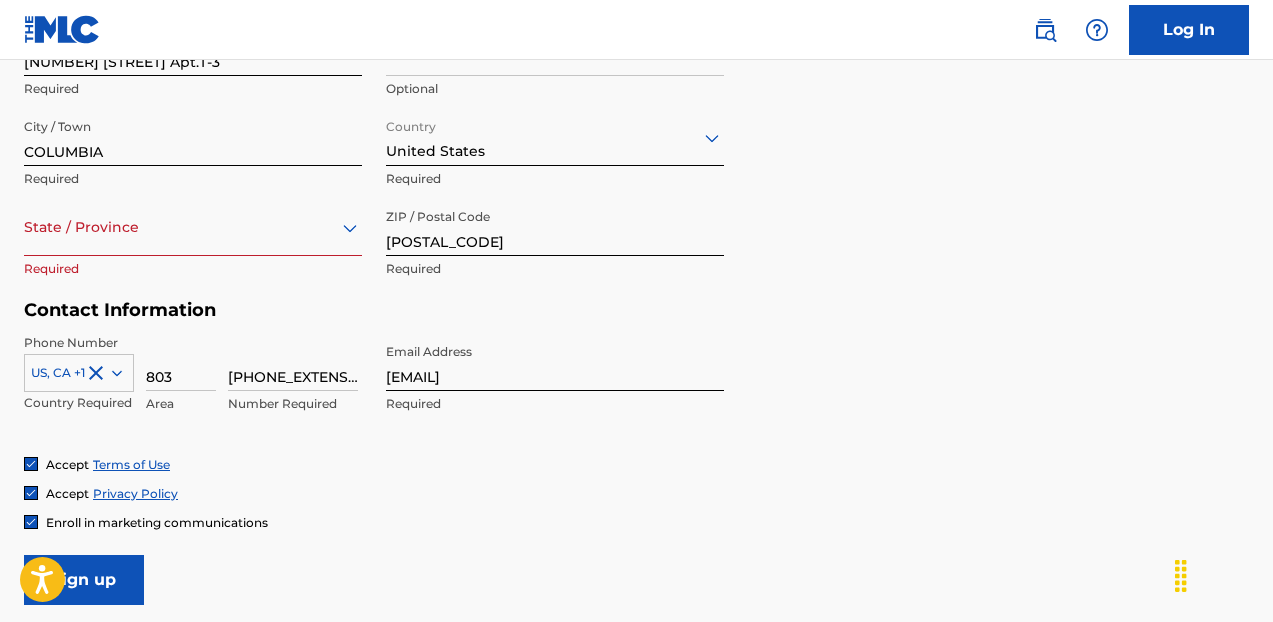 click 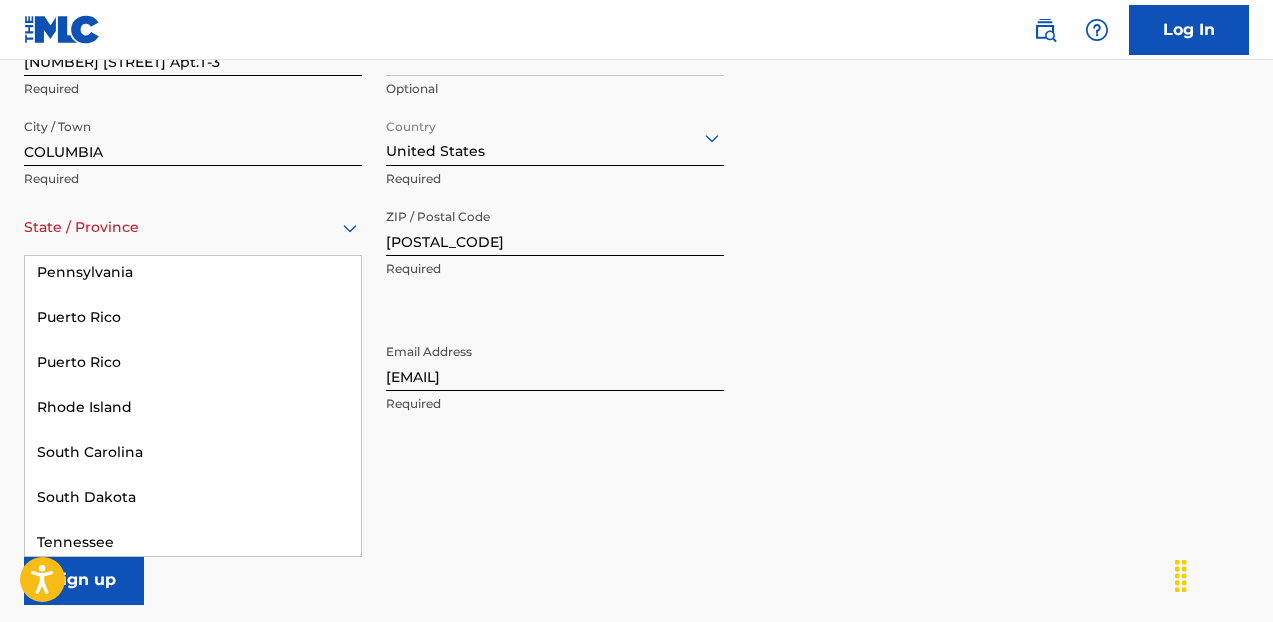 scroll, scrollTop: 1923, scrollLeft: 0, axis: vertical 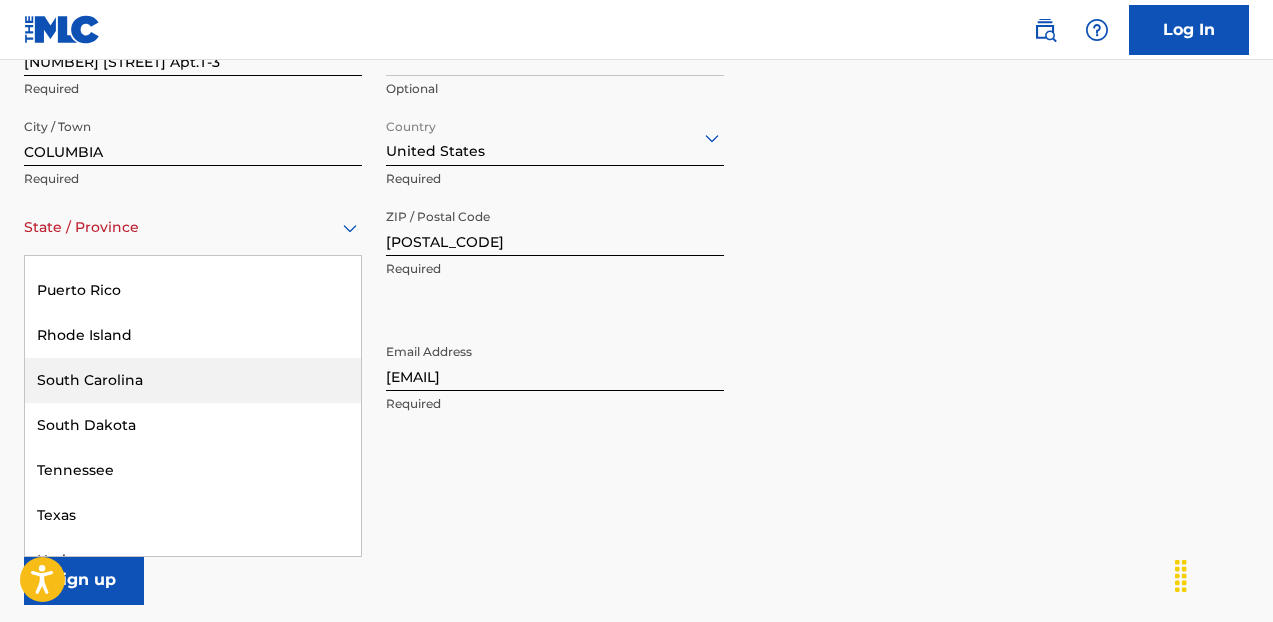 click on "South Carolina" at bounding box center (193, 380) 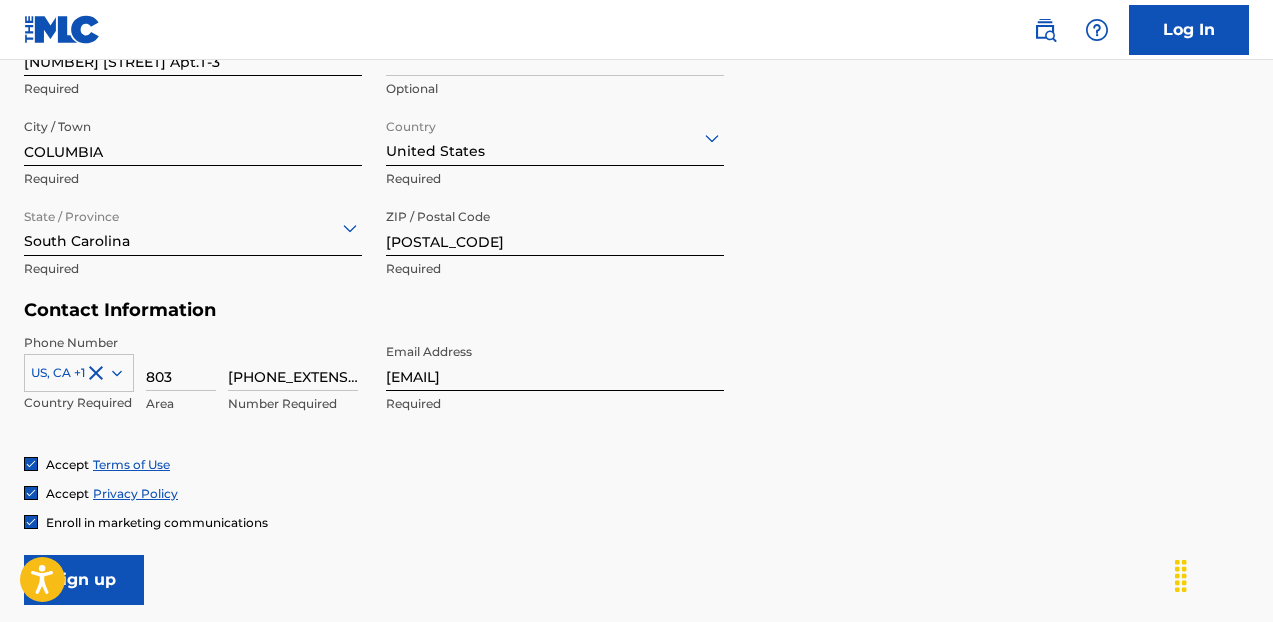 click on "Sign up" at bounding box center [84, 580] 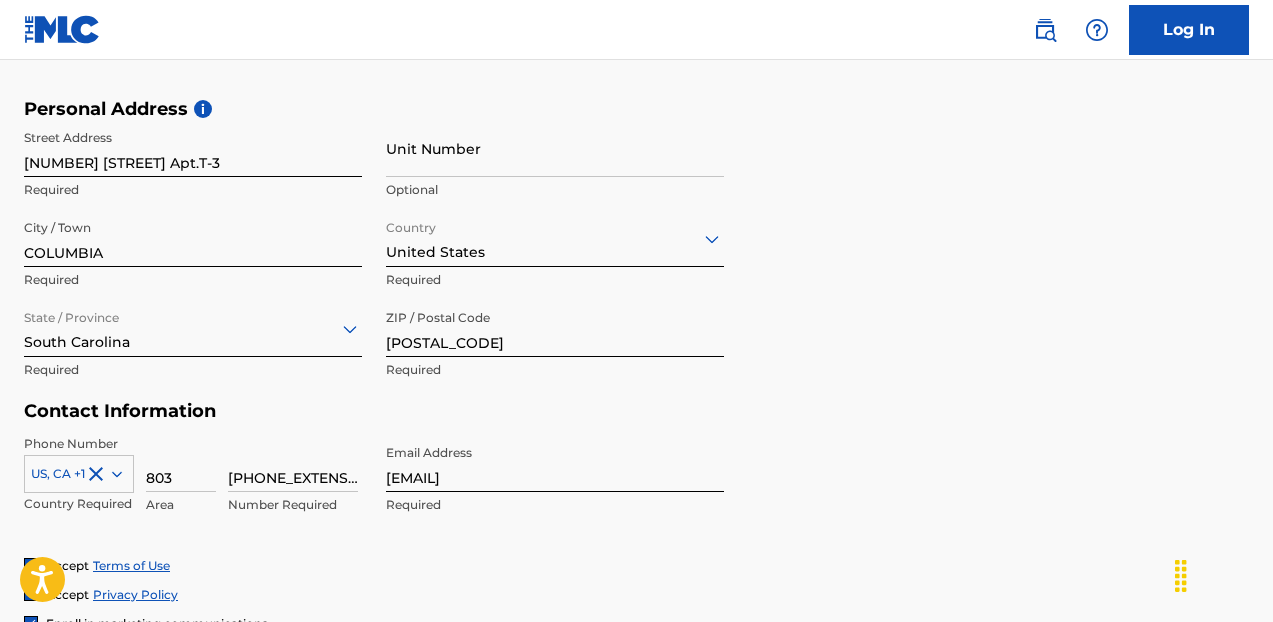 scroll, scrollTop: 517, scrollLeft: 0, axis: vertical 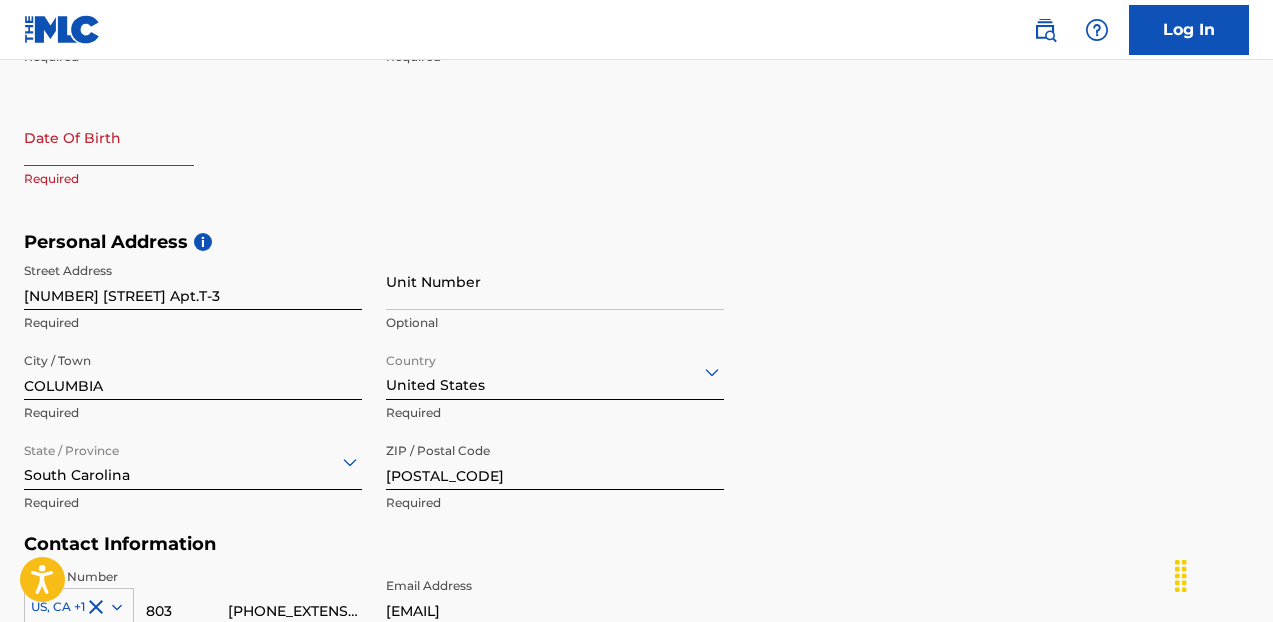 click at bounding box center [109, 137] 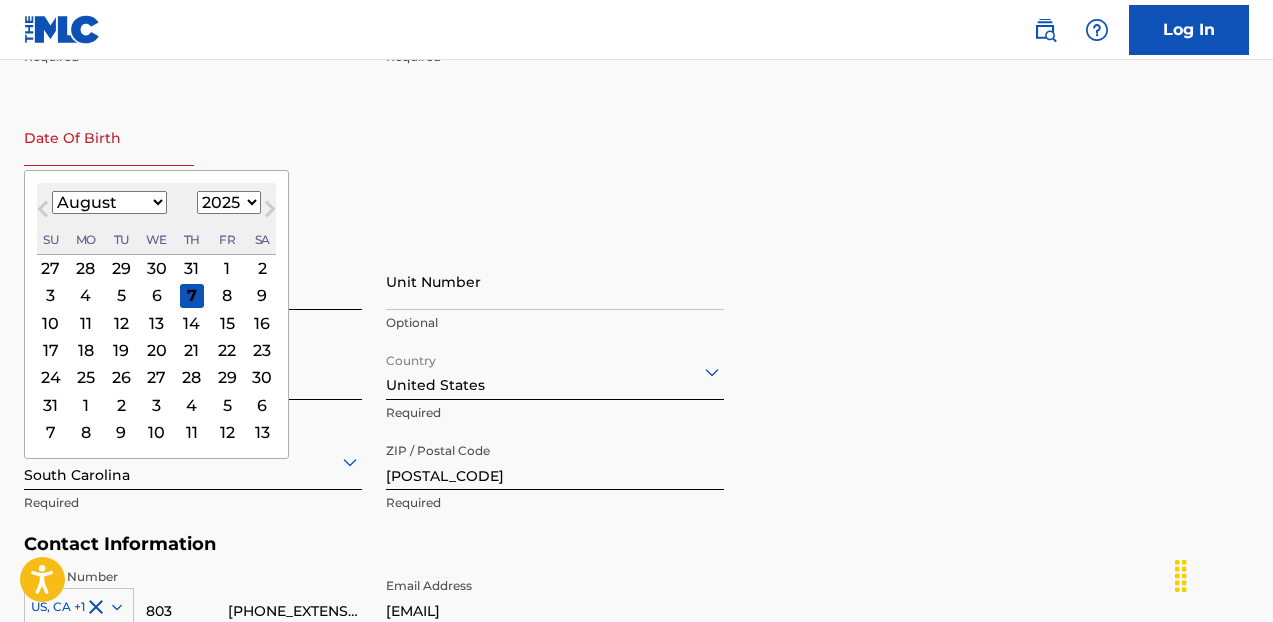 click on "January February March April May June July August September October November December" at bounding box center [109, 202] 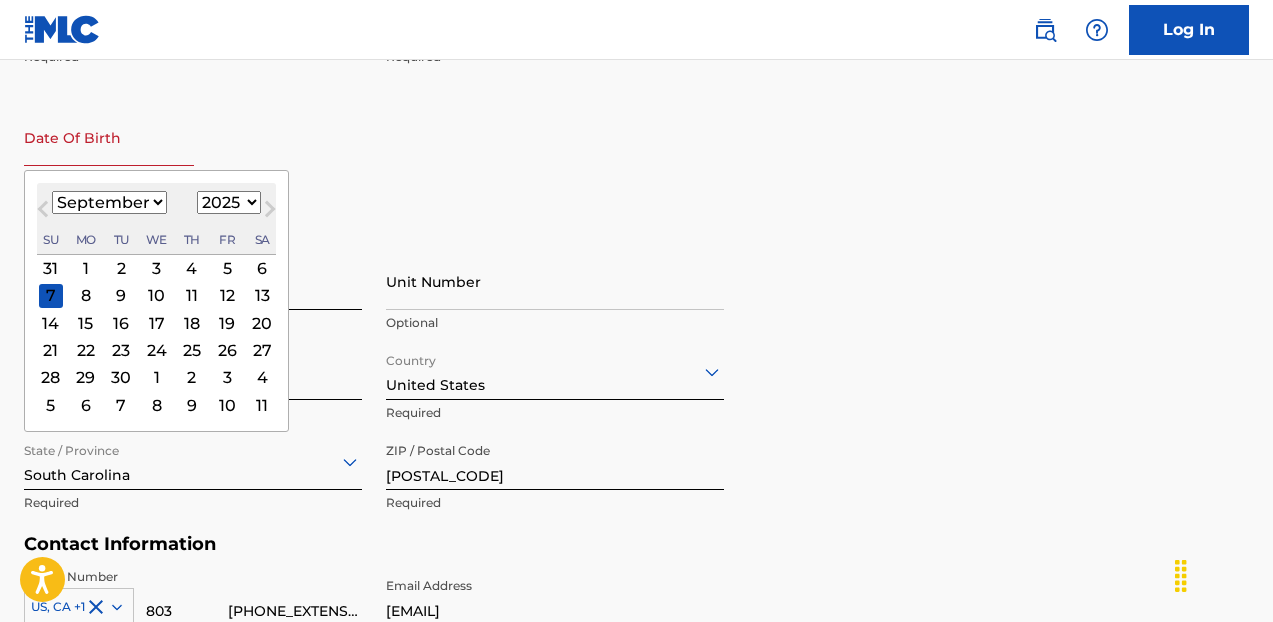 click on "17" at bounding box center [157, 323] 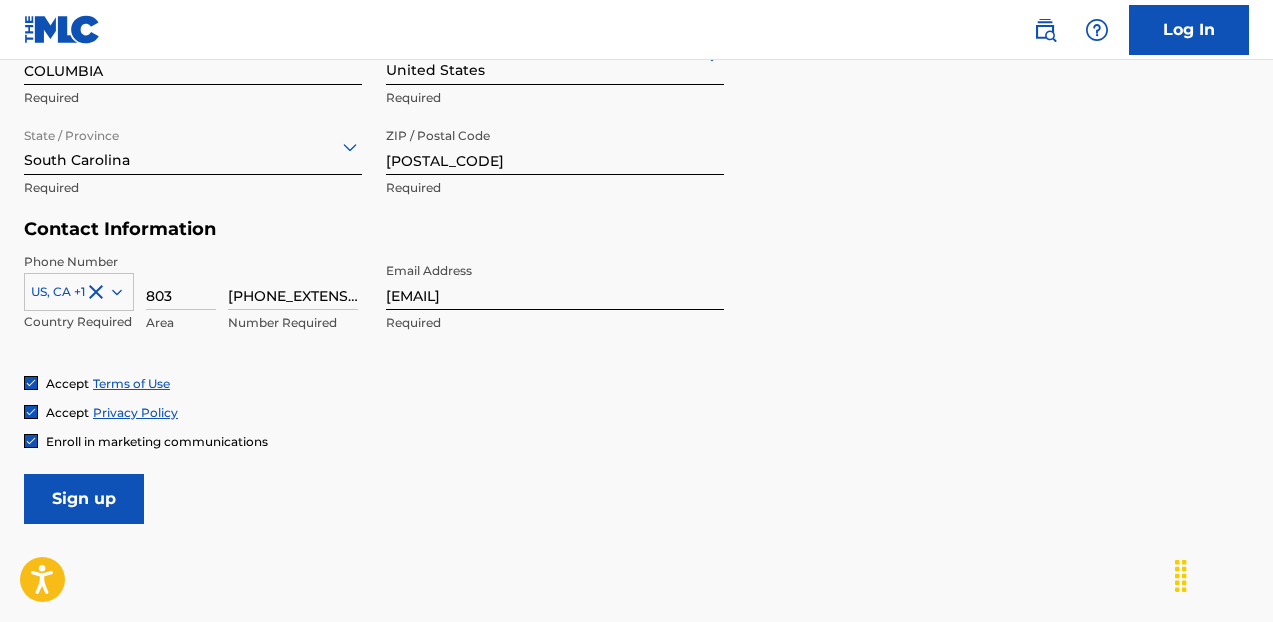 scroll, scrollTop: 942, scrollLeft: 0, axis: vertical 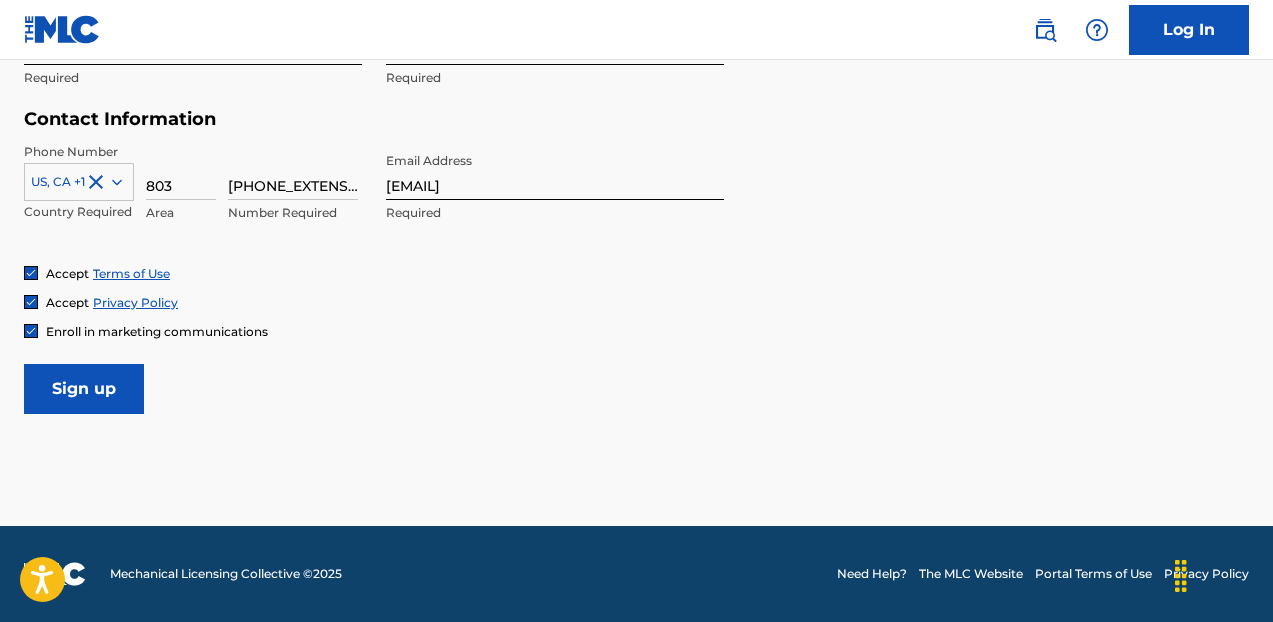 type on "September 17 [YEAR]" 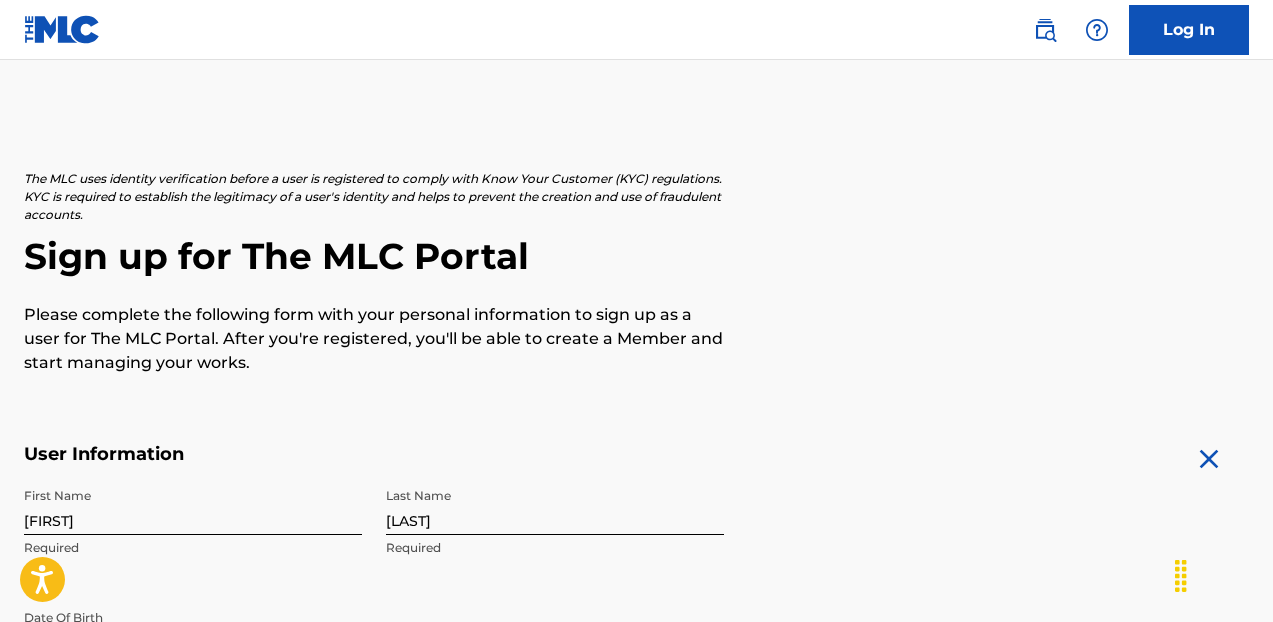 scroll, scrollTop: 0, scrollLeft: 0, axis: both 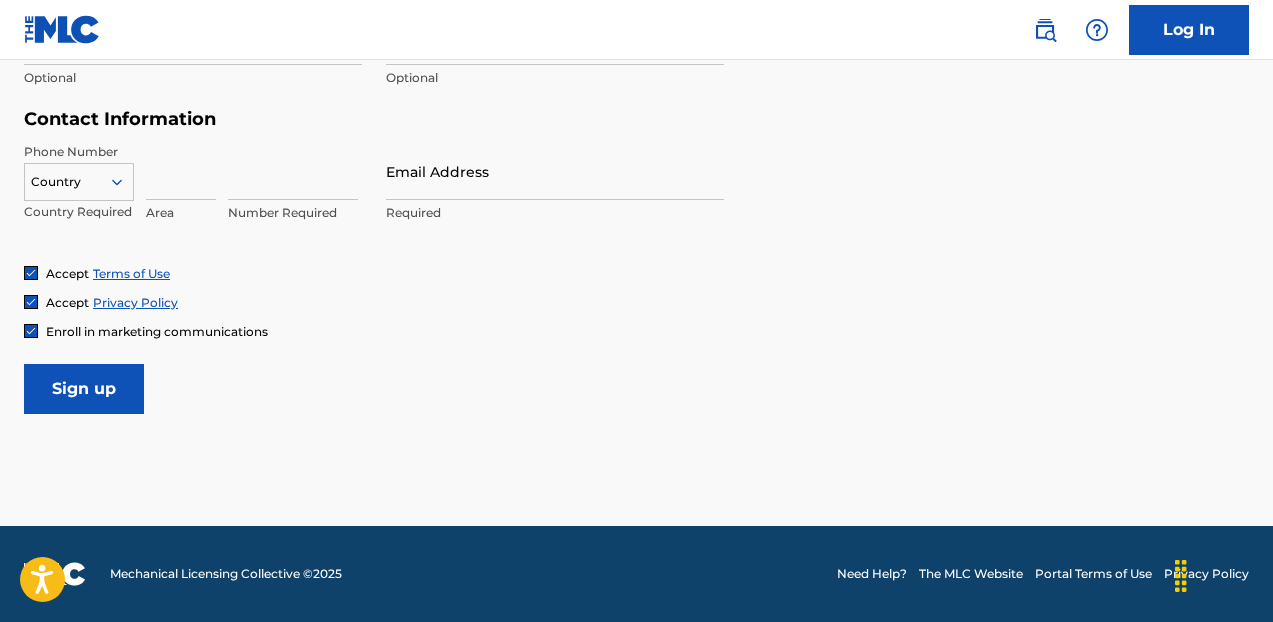 type on "[EMAIL]" 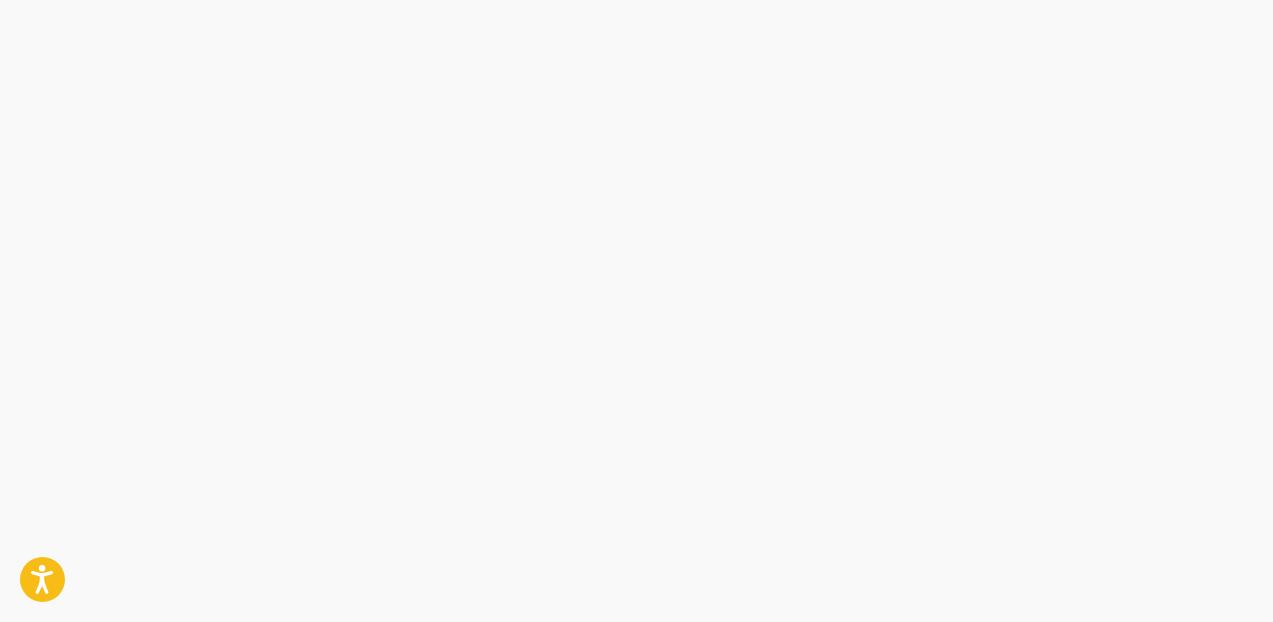 scroll, scrollTop: 0, scrollLeft: 0, axis: both 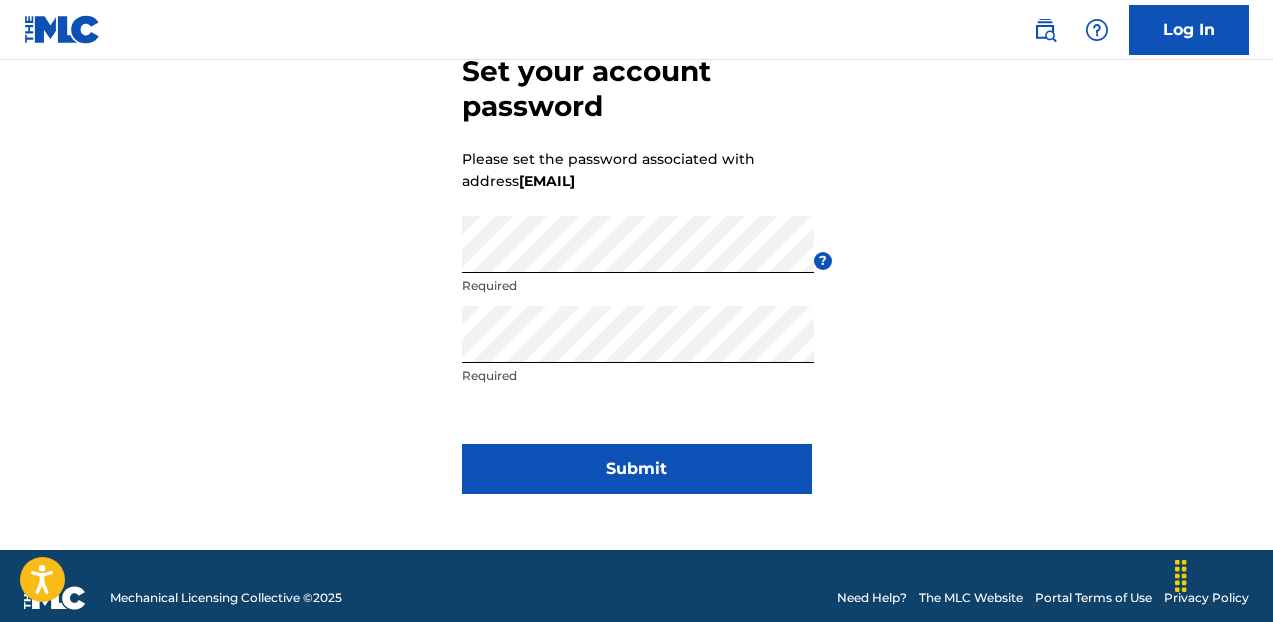 click on "Submit" at bounding box center (637, 469) 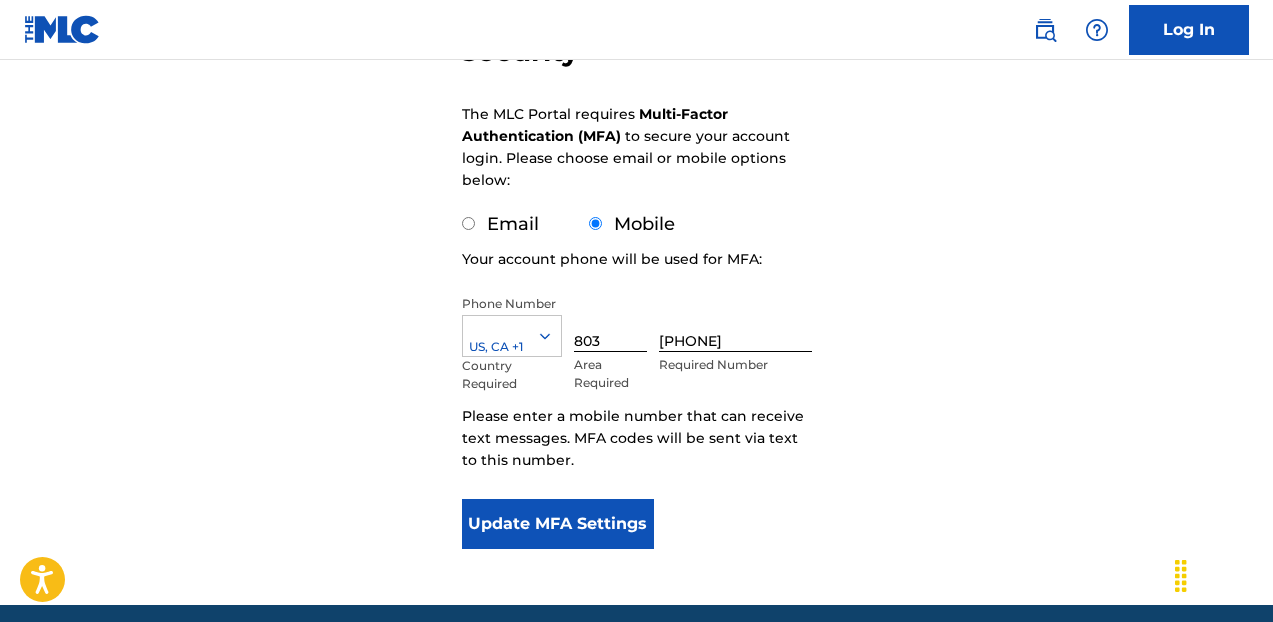scroll, scrollTop: 257, scrollLeft: 0, axis: vertical 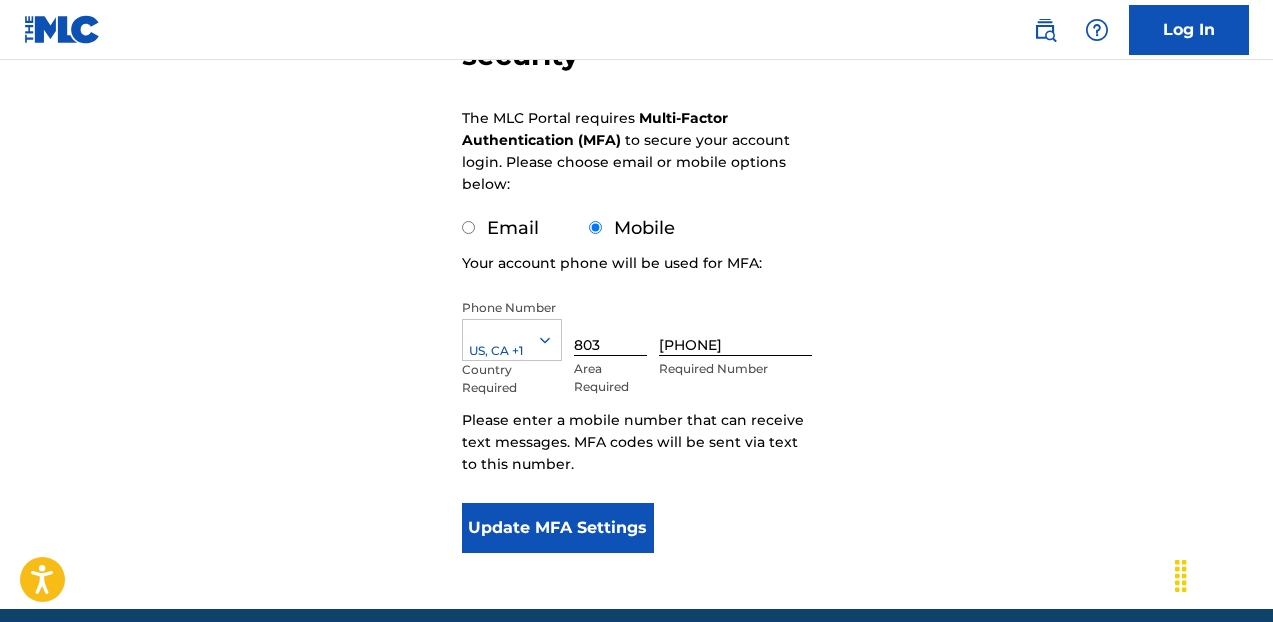 click 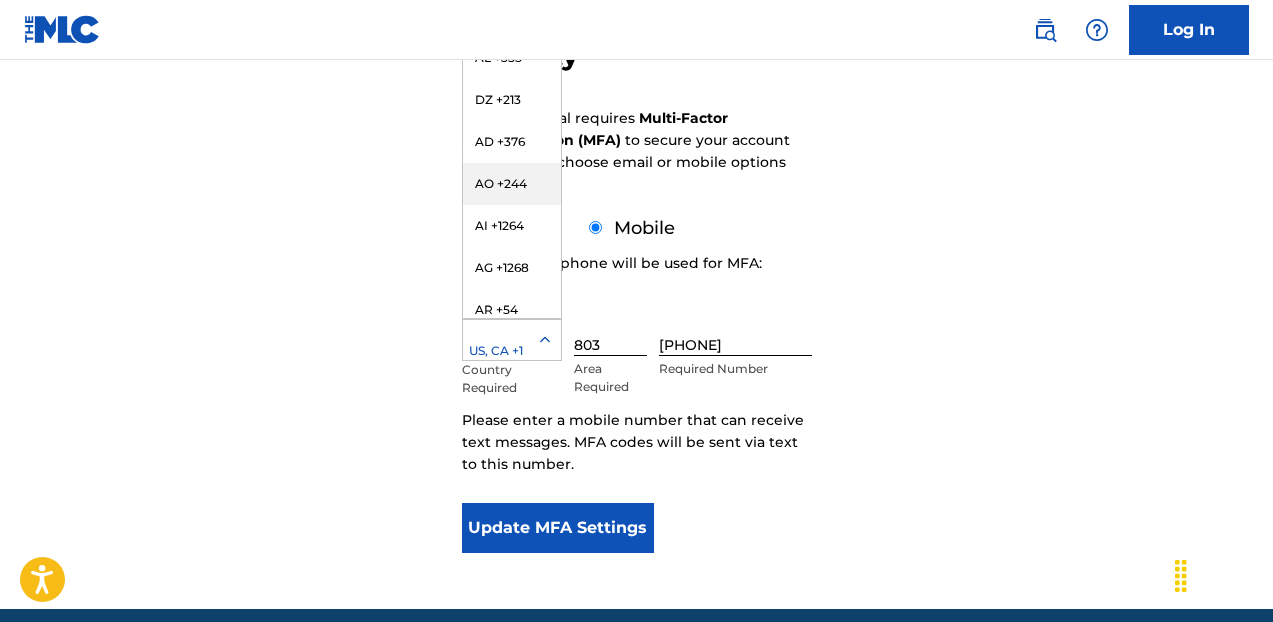 scroll, scrollTop: 0, scrollLeft: 0, axis: both 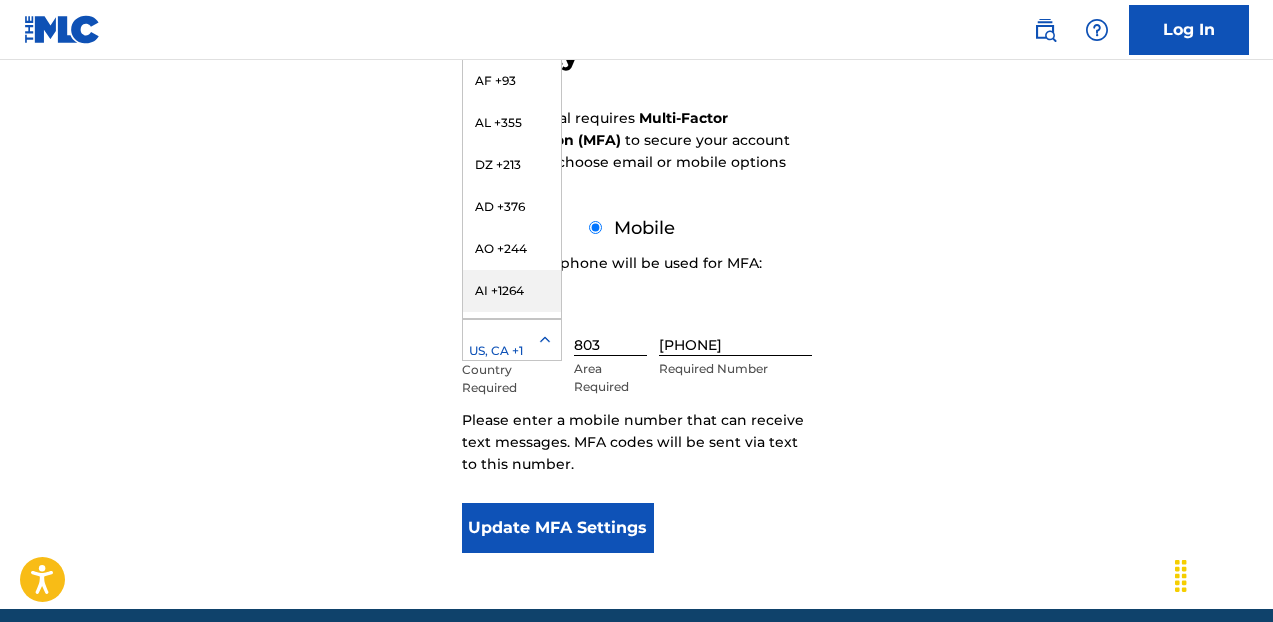 click at bounding box center (512, 340) 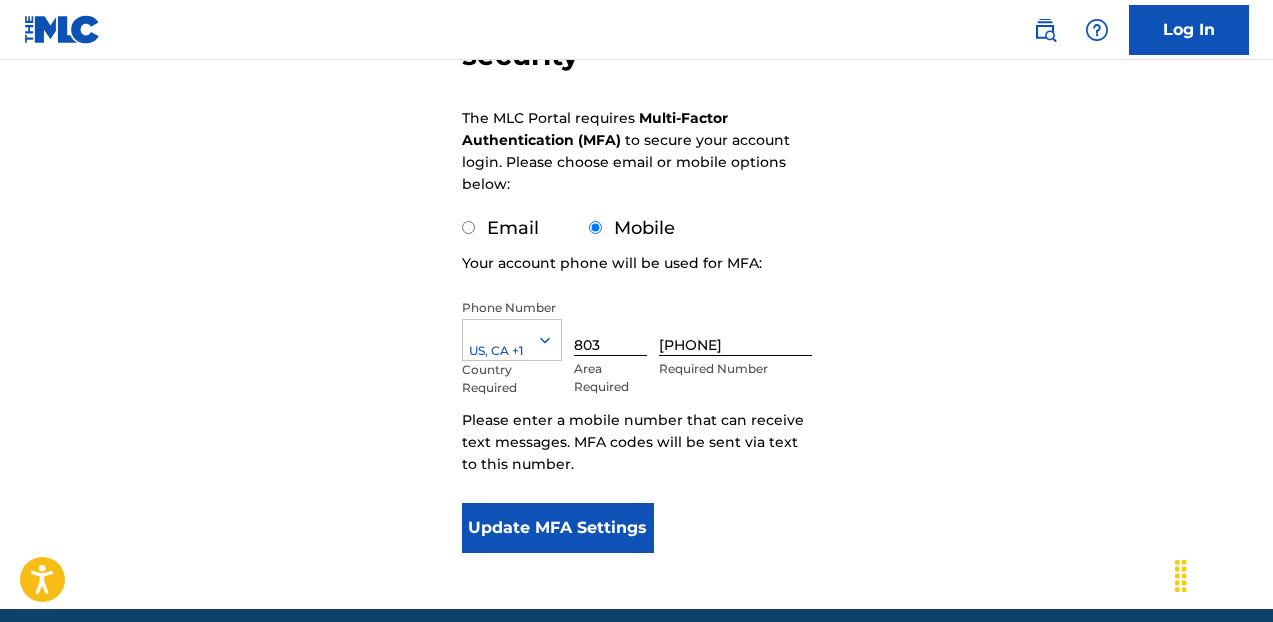 click on "Configure account security The MLC Portal requires     Multi-Factor   Authentication (MFA)   to secure your account   login. Please choose email or mobile options   below: Email Mobile Your account phone will be used for MFA:  Phone Number US, CA +1 Country Required   803 Area Required   4652864 Required Number Please enter a mobile number that can receive text messages. MFA codes will be sent via text to this number. Update MFA Settings" at bounding box center [636, 231] 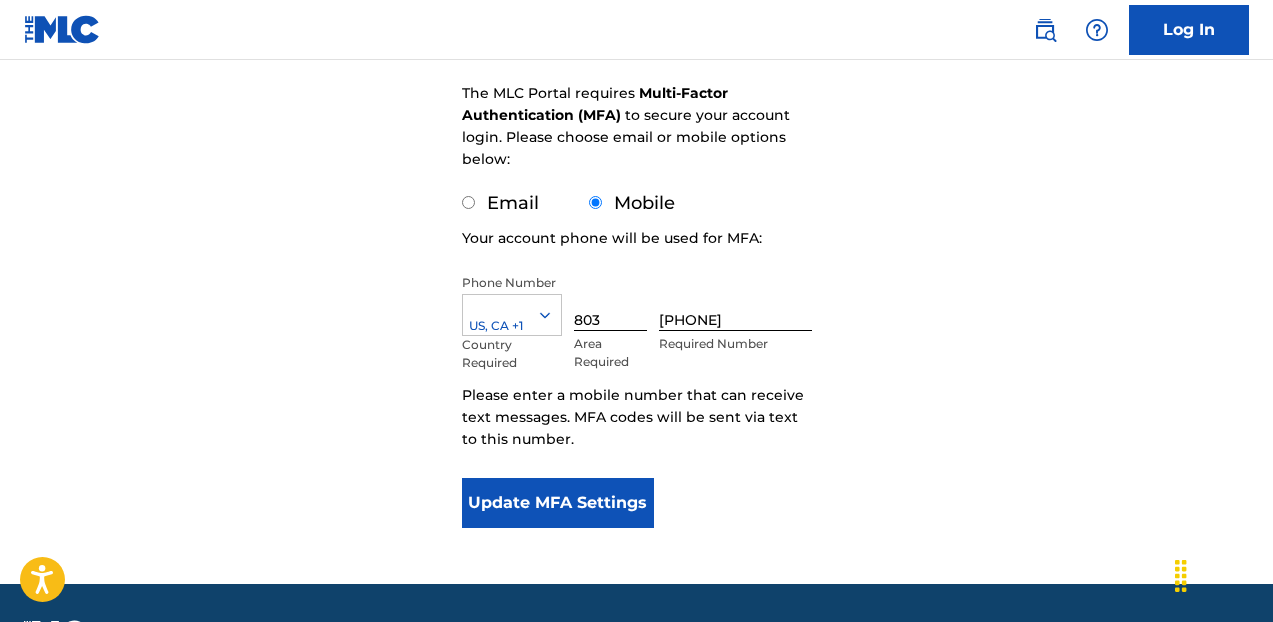scroll, scrollTop: 305, scrollLeft: 0, axis: vertical 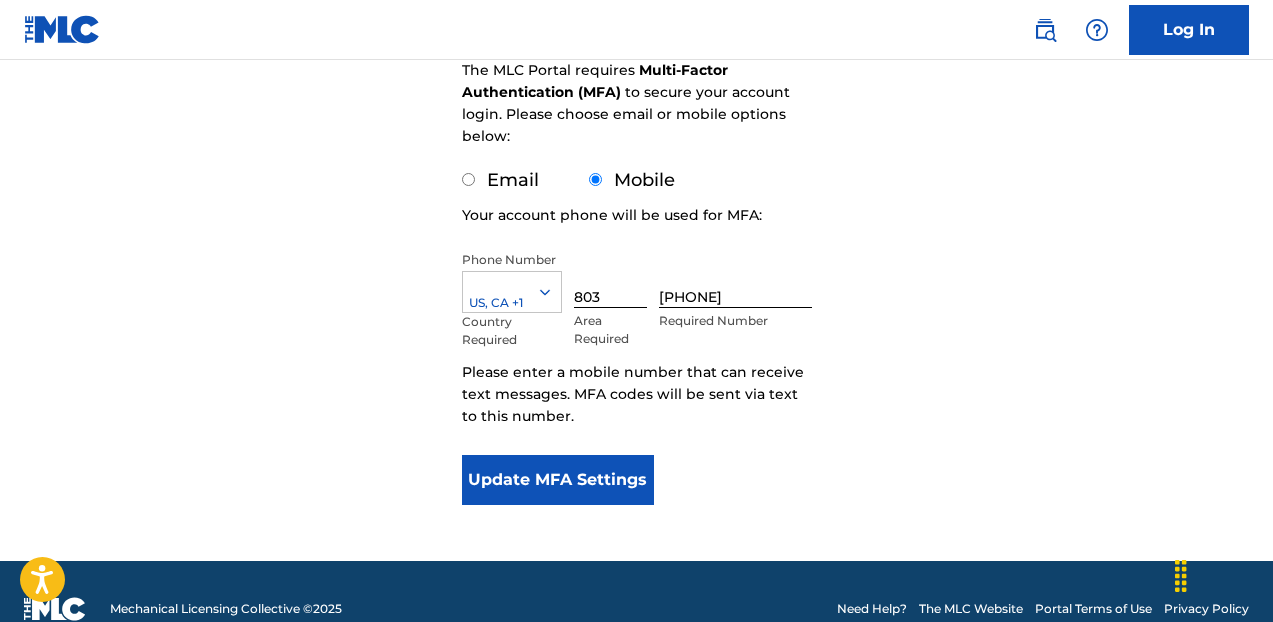 click on "Update MFA Settings" at bounding box center (558, 480) 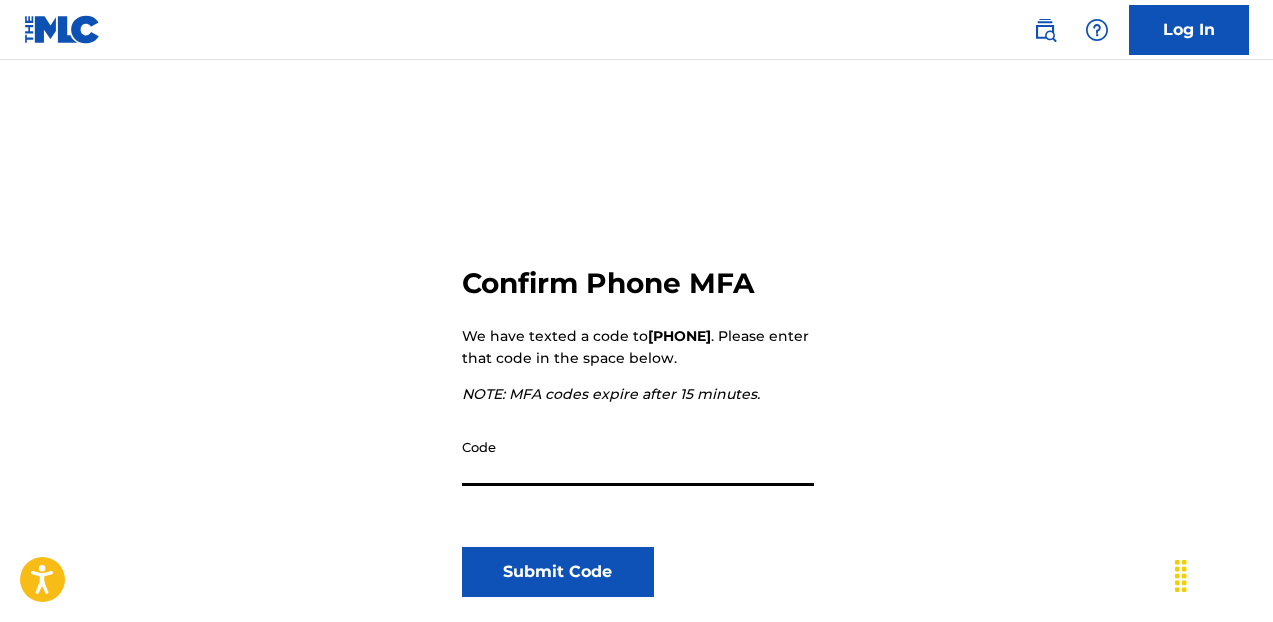 scroll, scrollTop: 93, scrollLeft: 0, axis: vertical 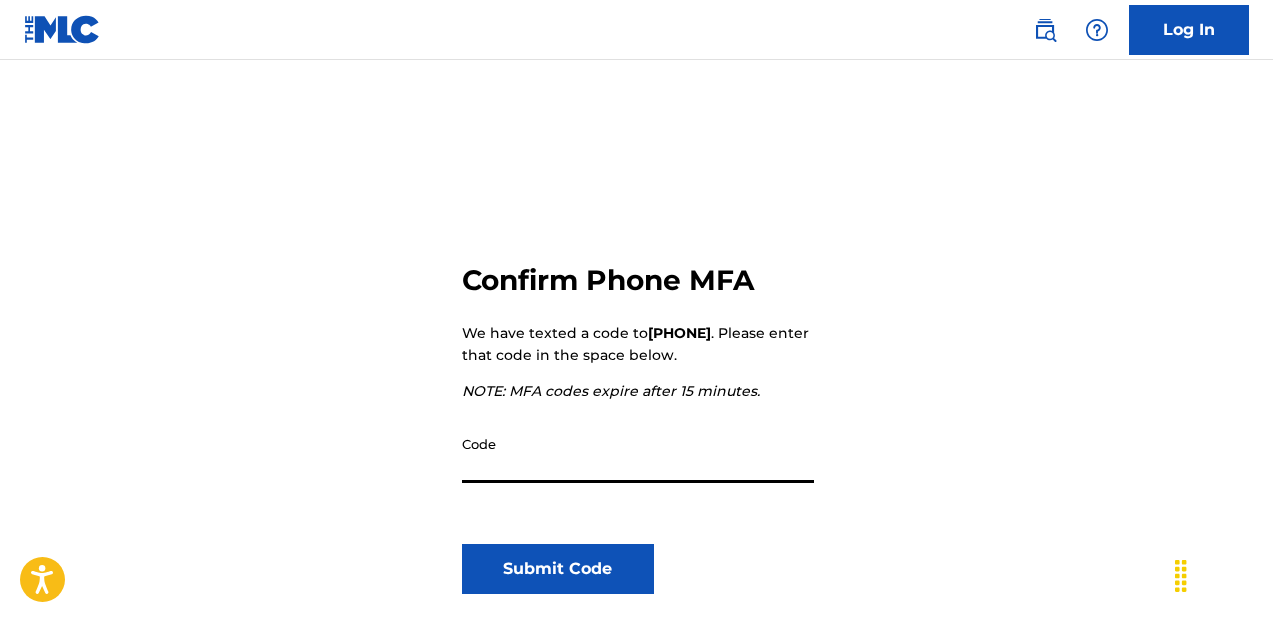 click on "Submit Code" at bounding box center [558, 569] 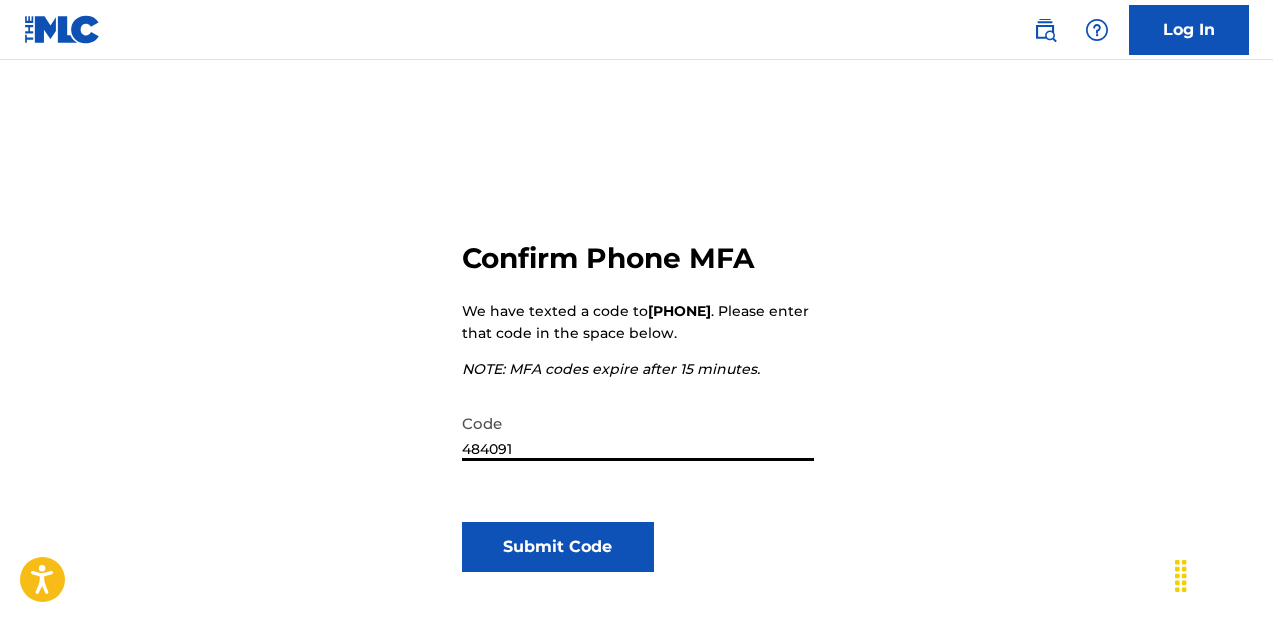 scroll, scrollTop: 118, scrollLeft: 0, axis: vertical 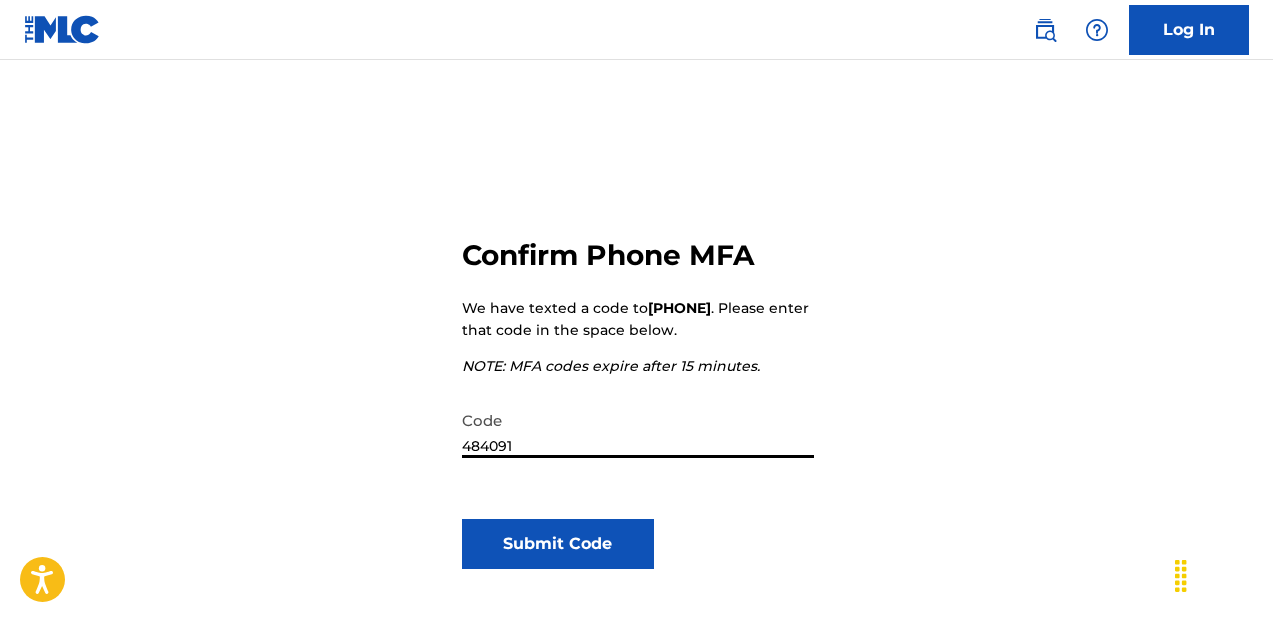 type on "484091" 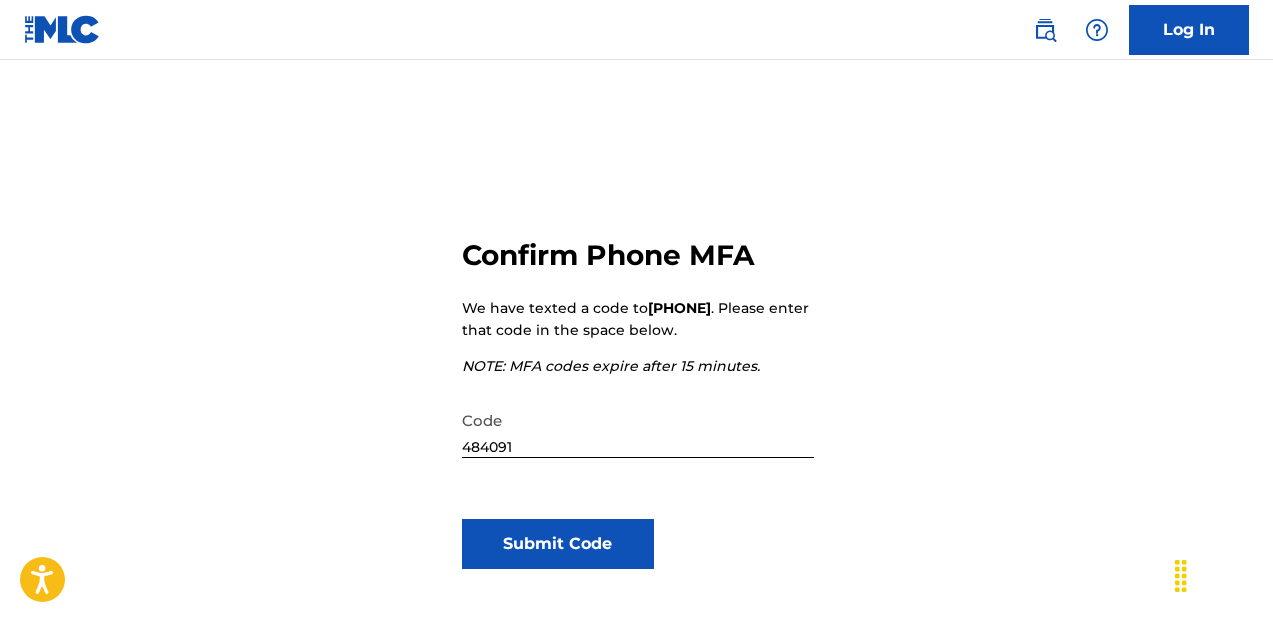 click on "Submit Code" at bounding box center (558, 544) 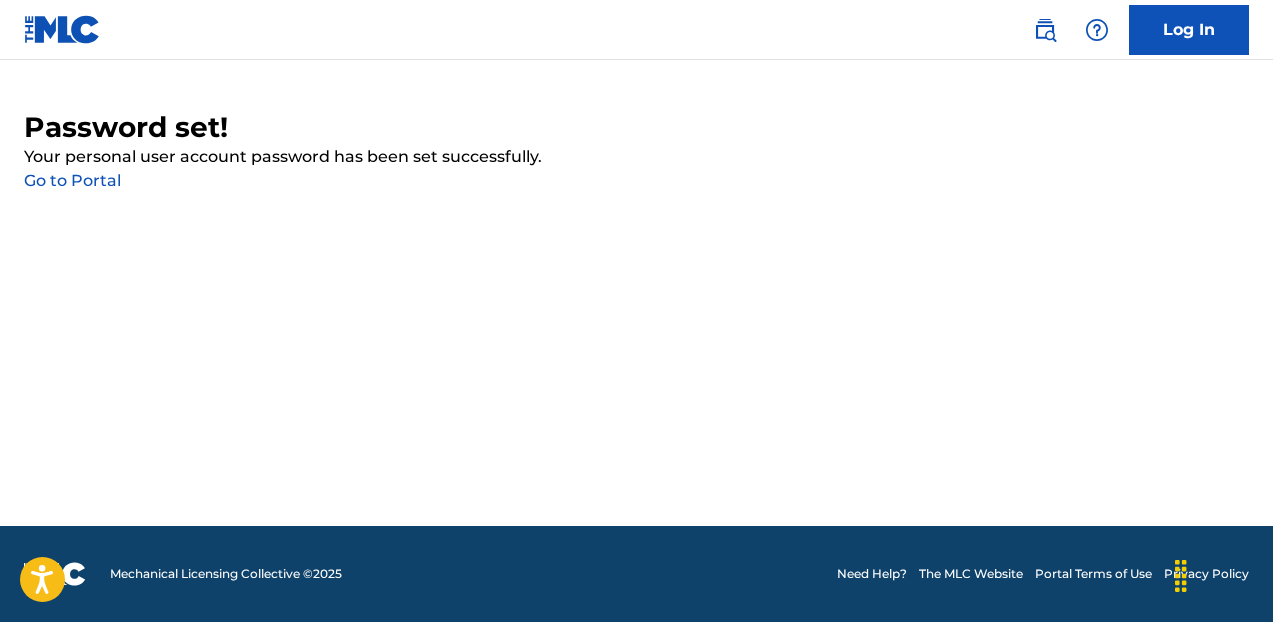 click on "Go to Portal" at bounding box center (72, 180) 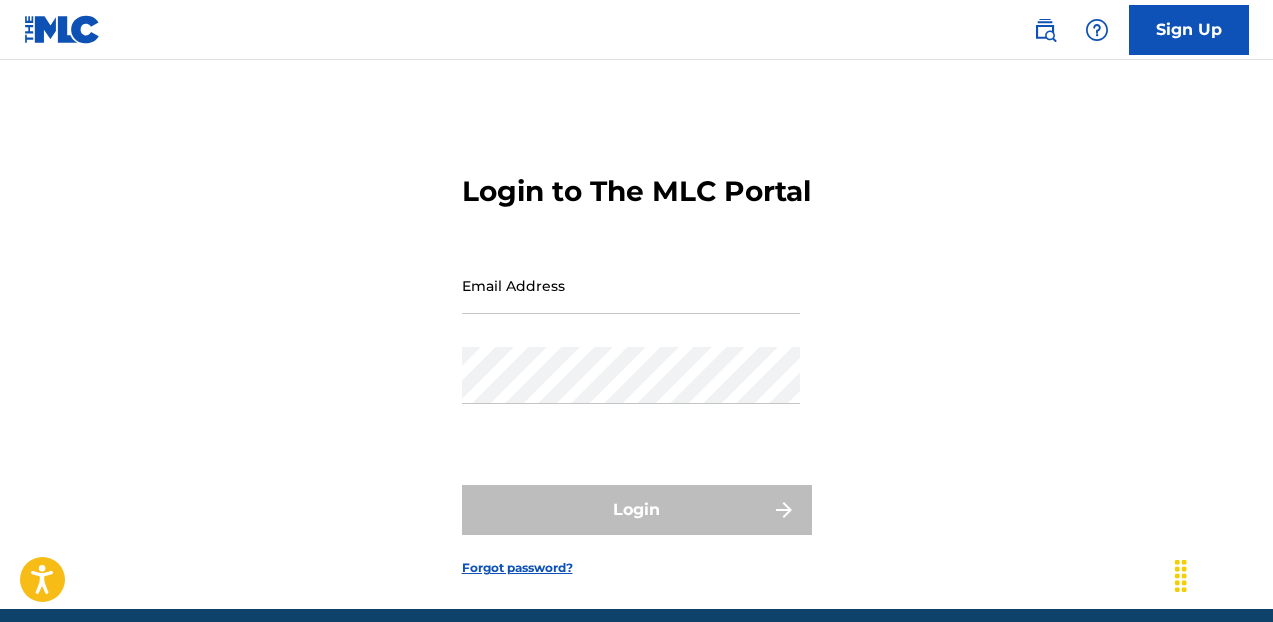 click on "Email Address" at bounding box center (631, 285) 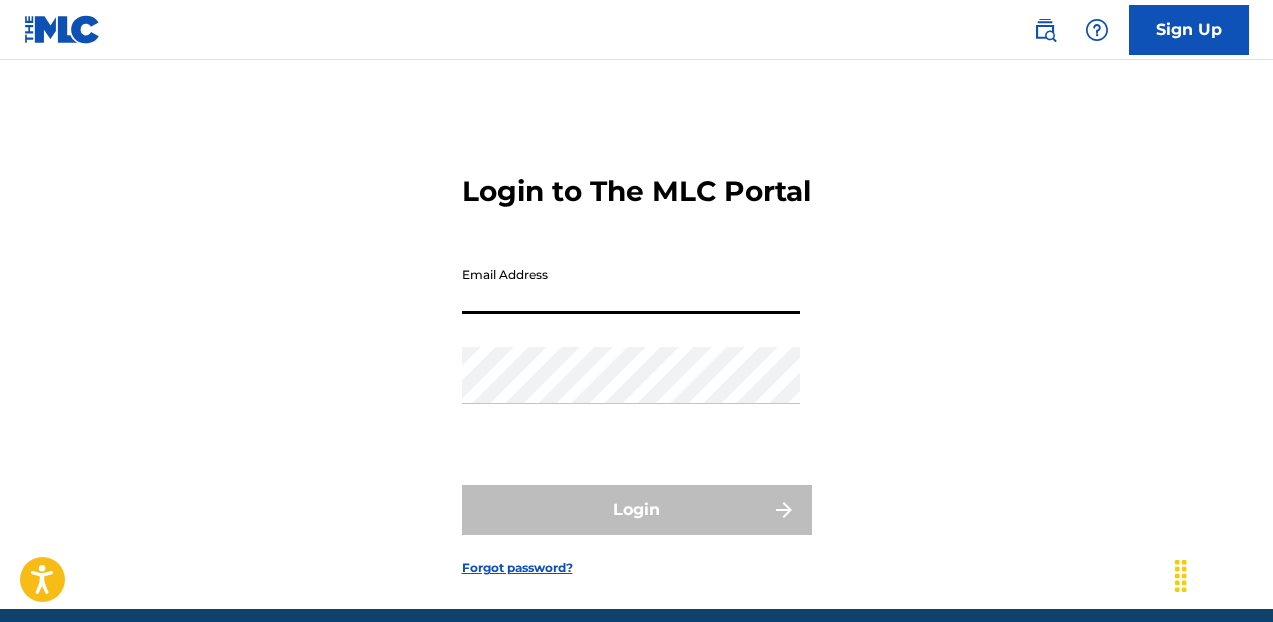 type on "[EMAIL]" 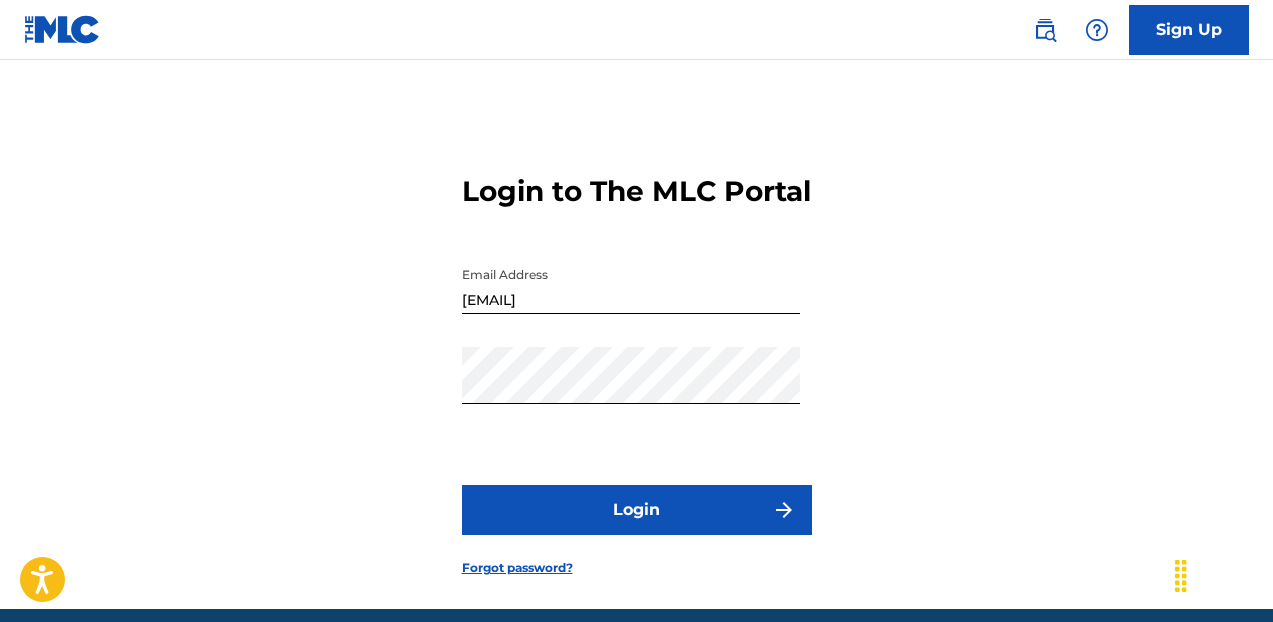 click on "Login" at bounding box center [637, 510] 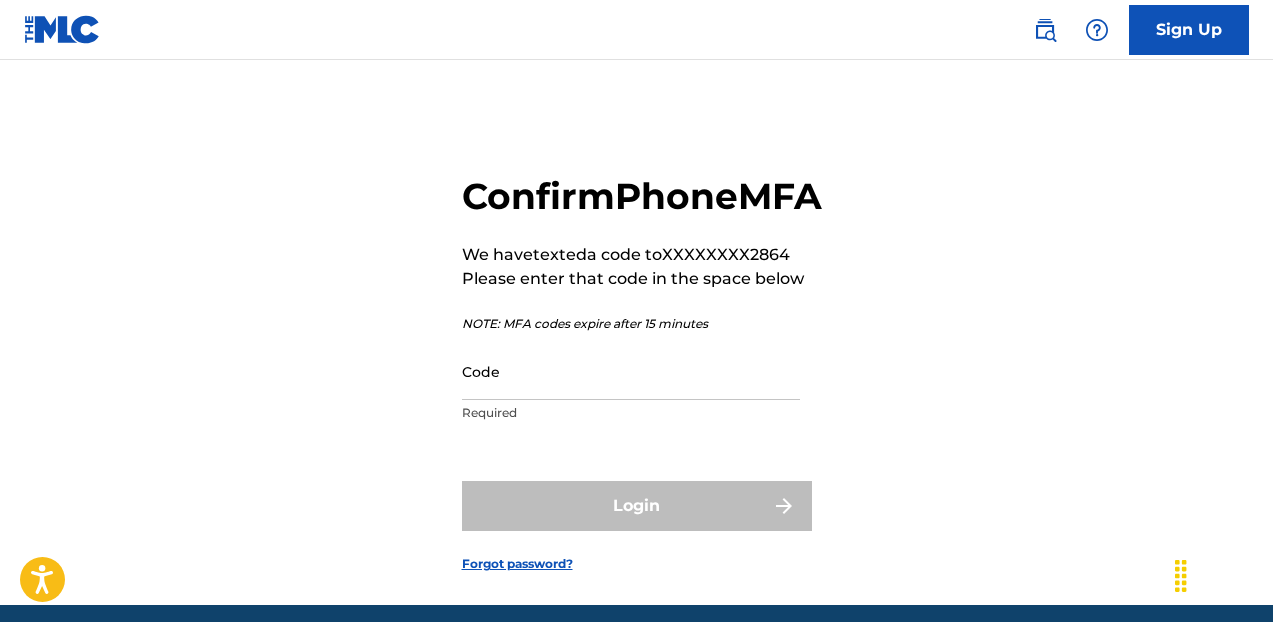click on "Code" at bounding box center (631, 371) 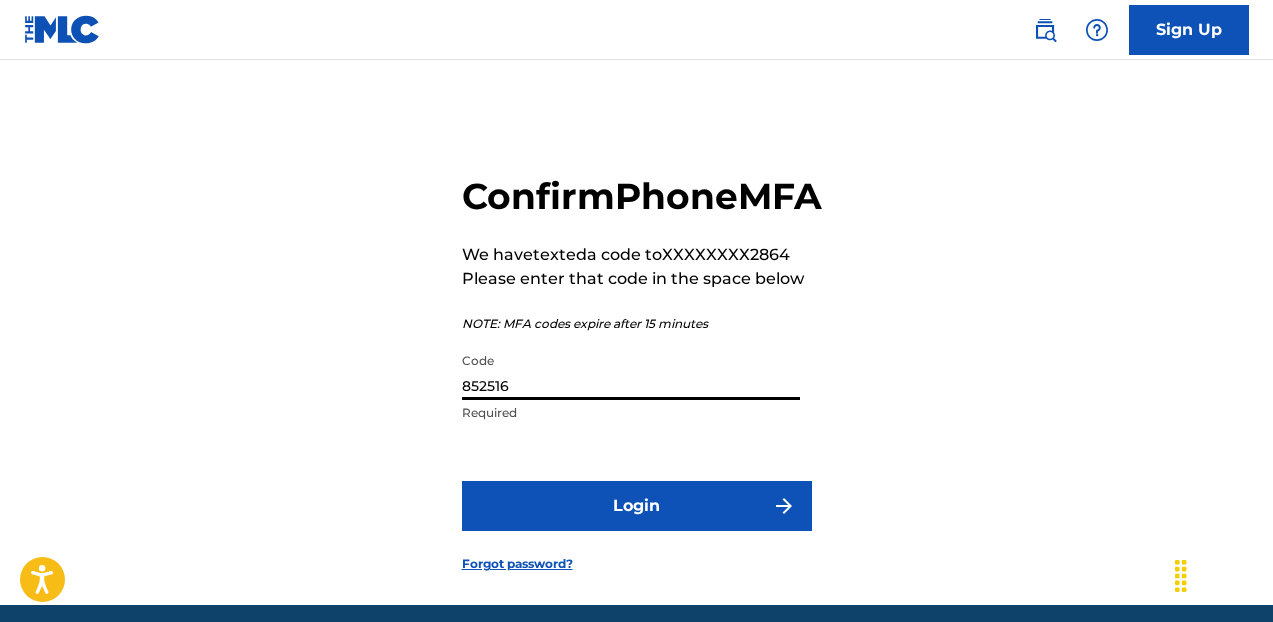 type on "852516" 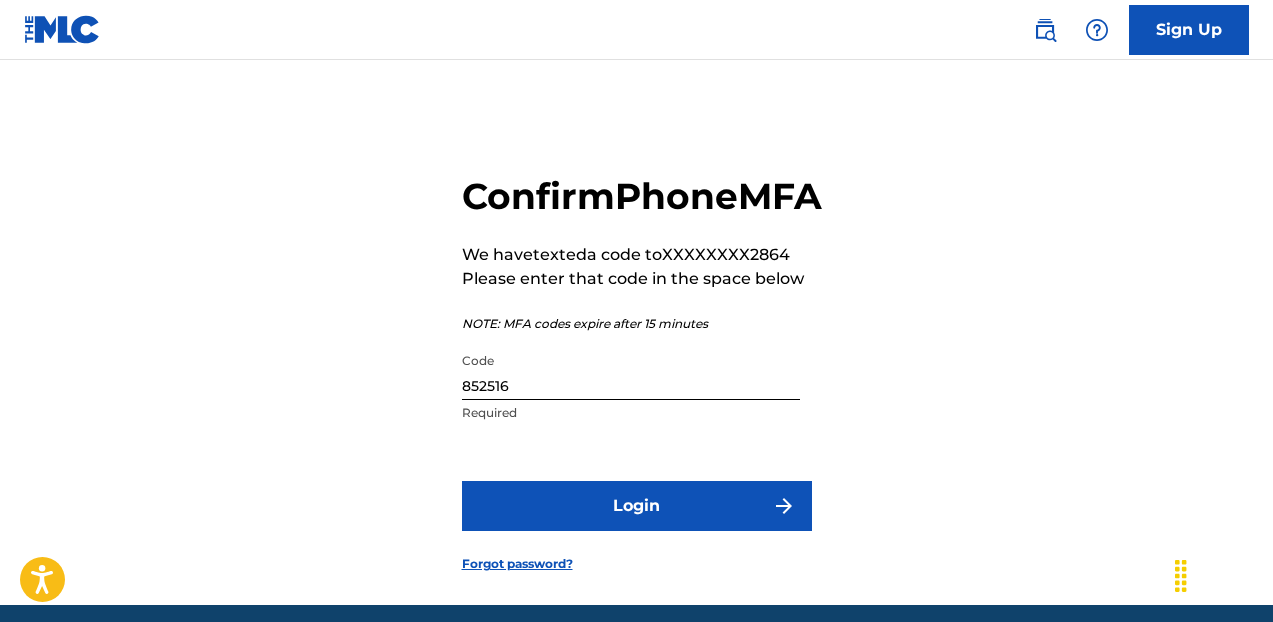 scroll, scrollTop: 124, scrollLeft: 0, axis: vertical 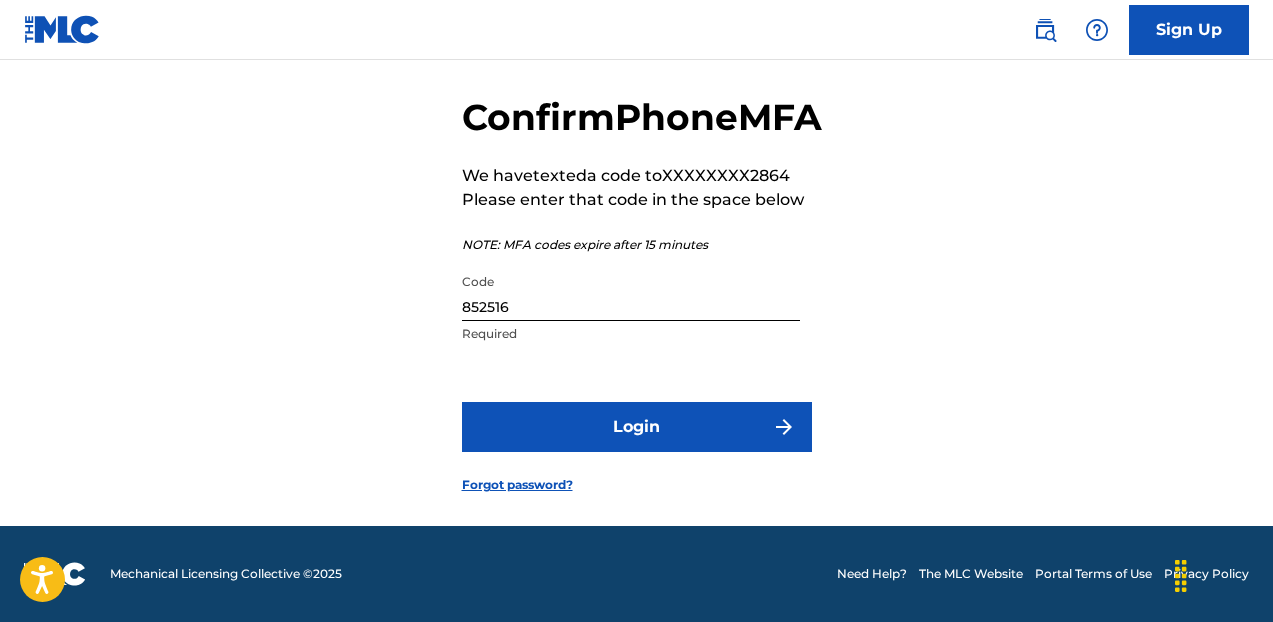 click on "Login" at bounding box center [637, 427] 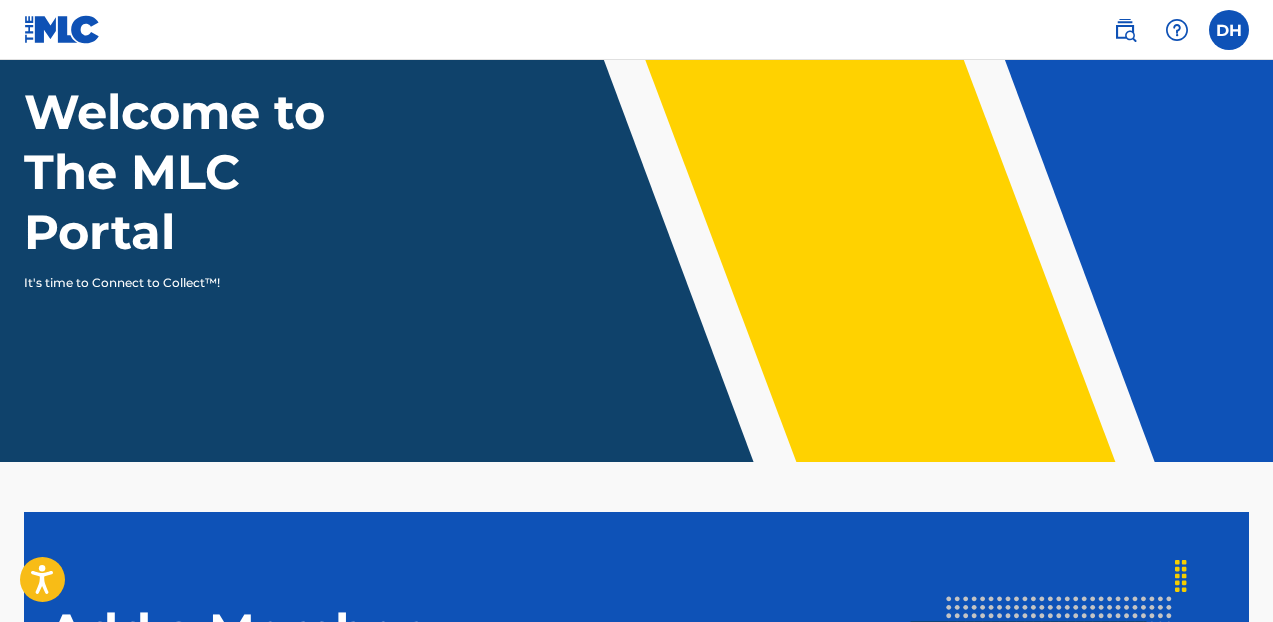scroll, scrollTop: 0, scrollLeft: 0, axis: both 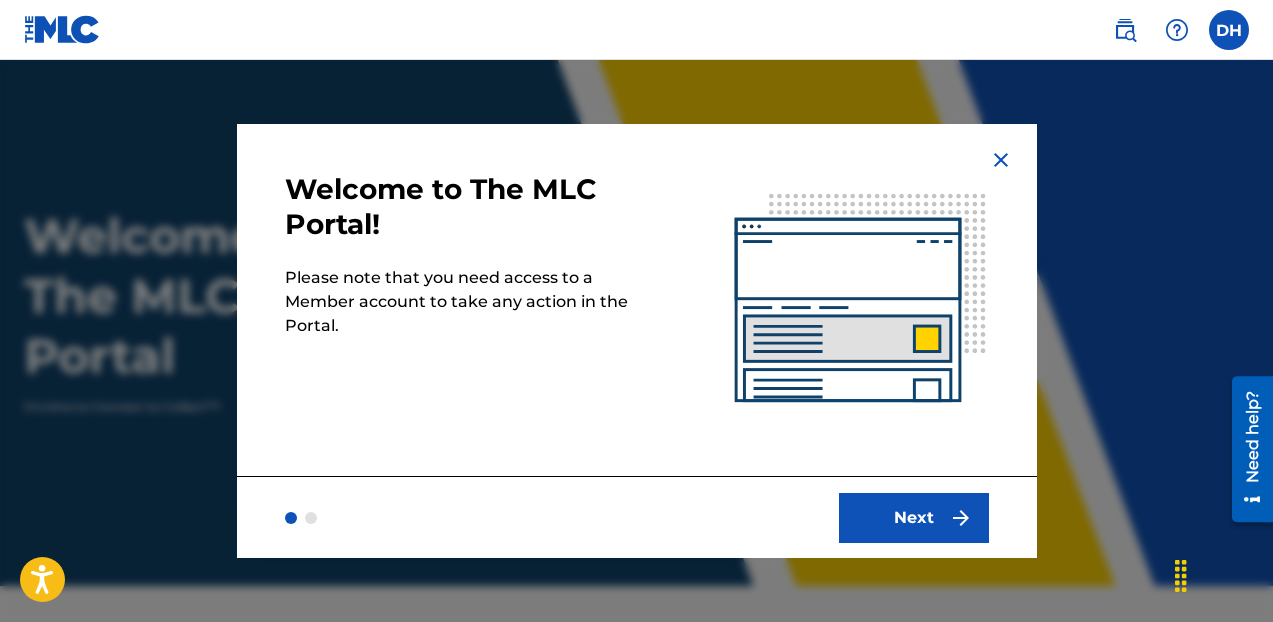 click on "Next" at bounding box center [914, 518] 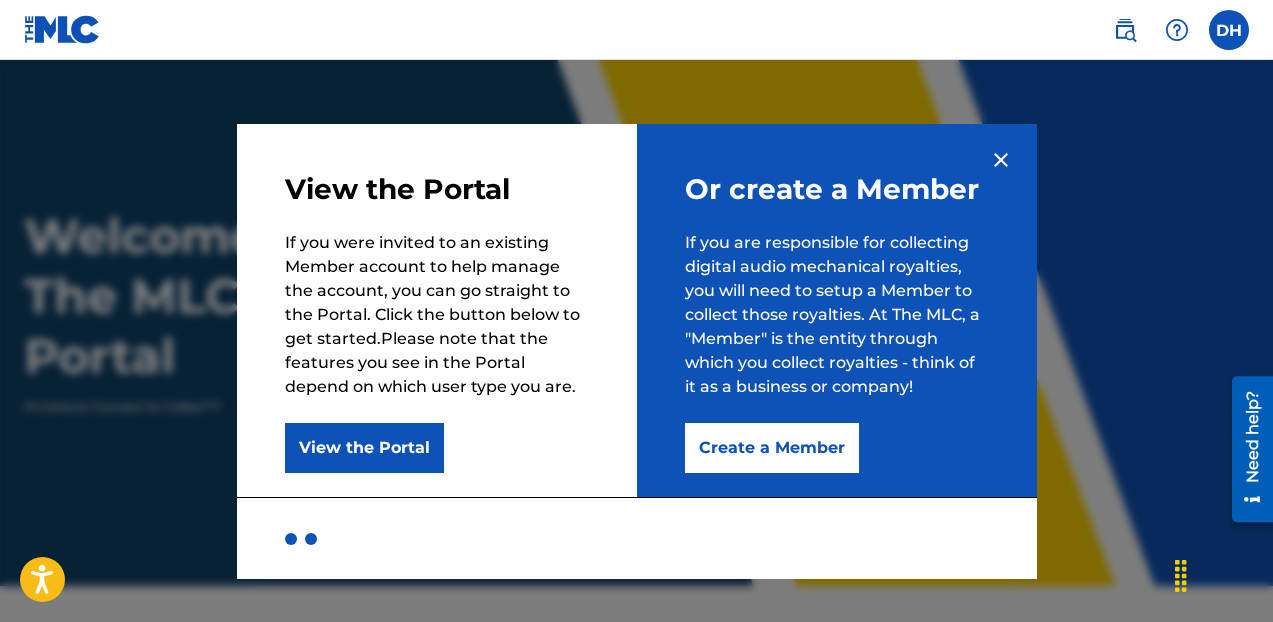 click on "View the Portal" at bounding box center (364, 448) 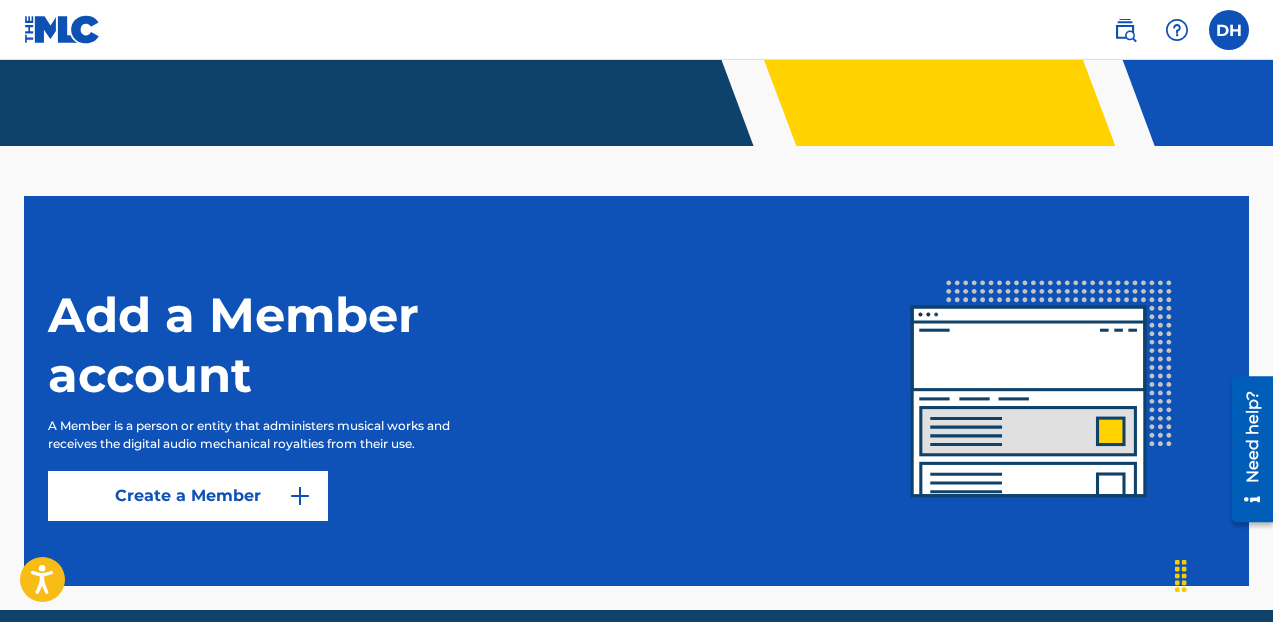 scroll, scrollTop: 524, scrollLeft: 0, axis: vertical 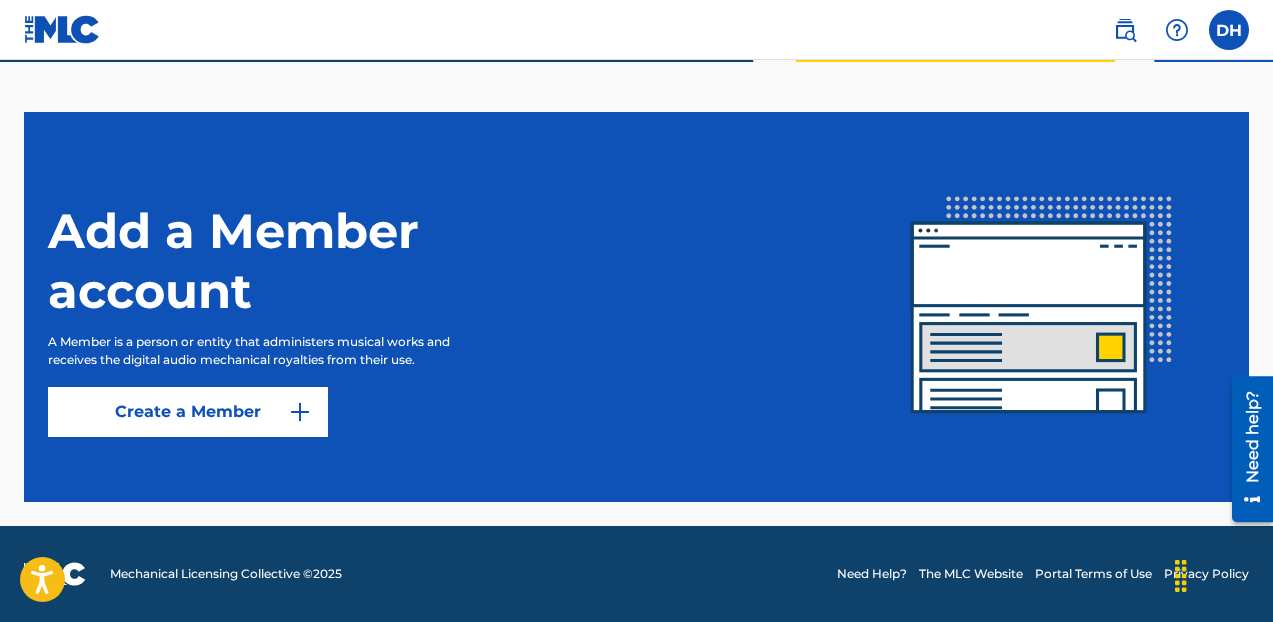 click on "Create a Member" at bounding box center (188, 412) 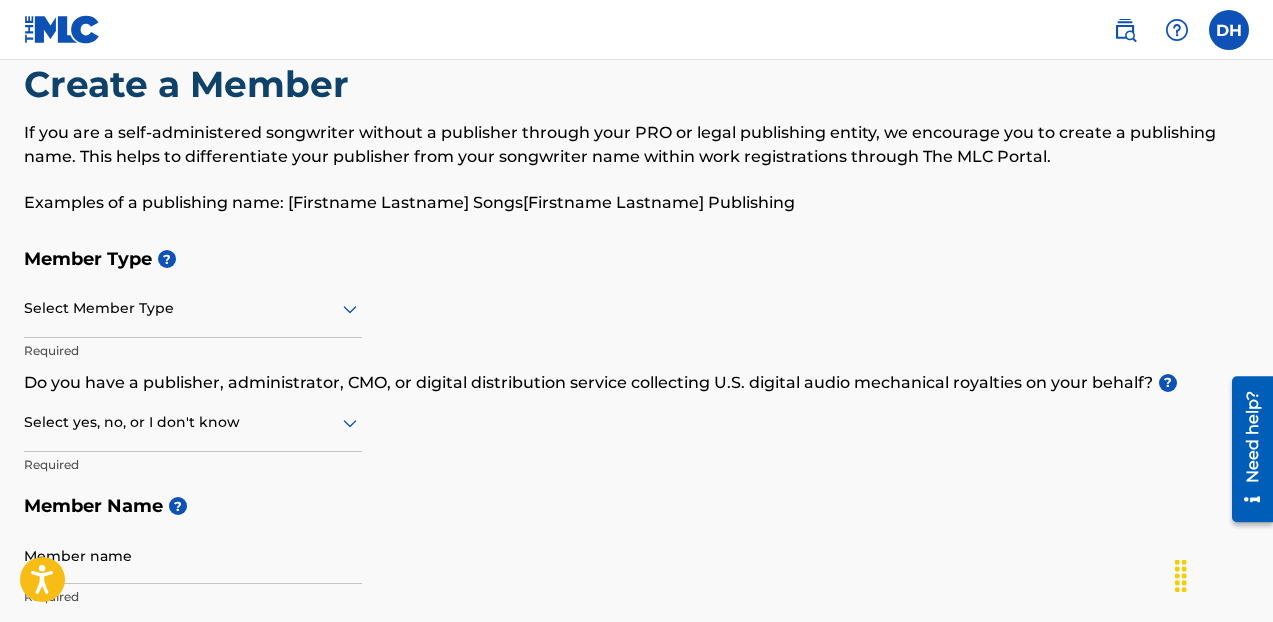 scroll, scrollTop: 0, scrollLeft: 0, axis: both 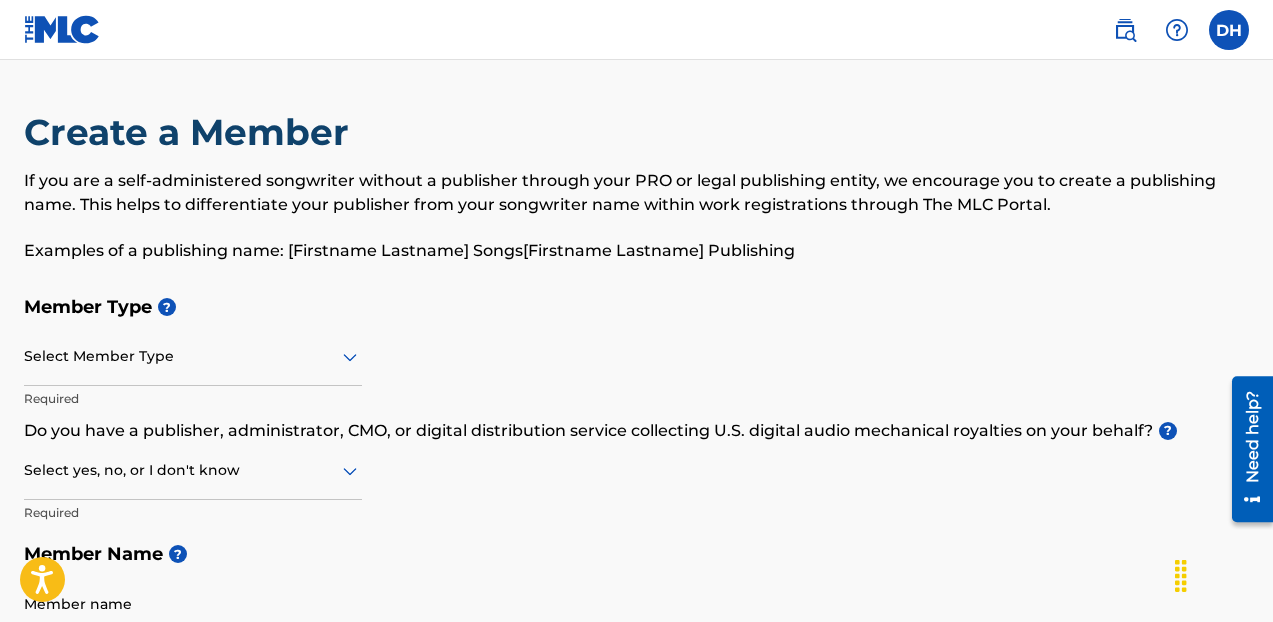 click 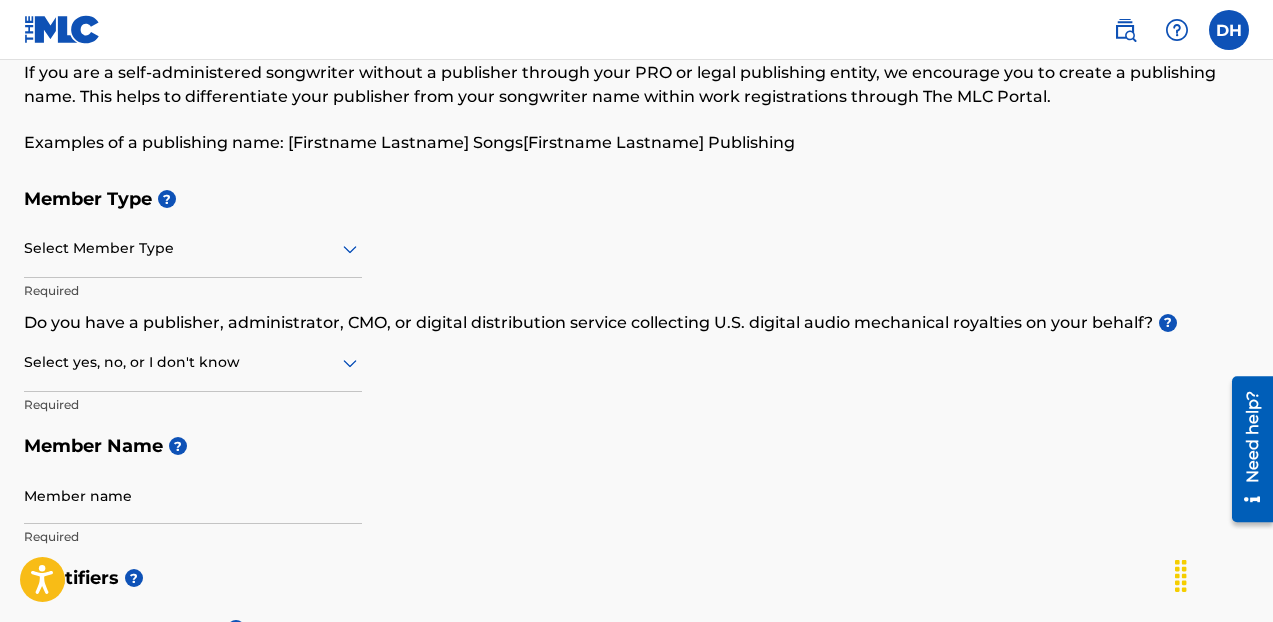 scroll, scrollTop: 110, scrollLeft: 0, axis: vertical 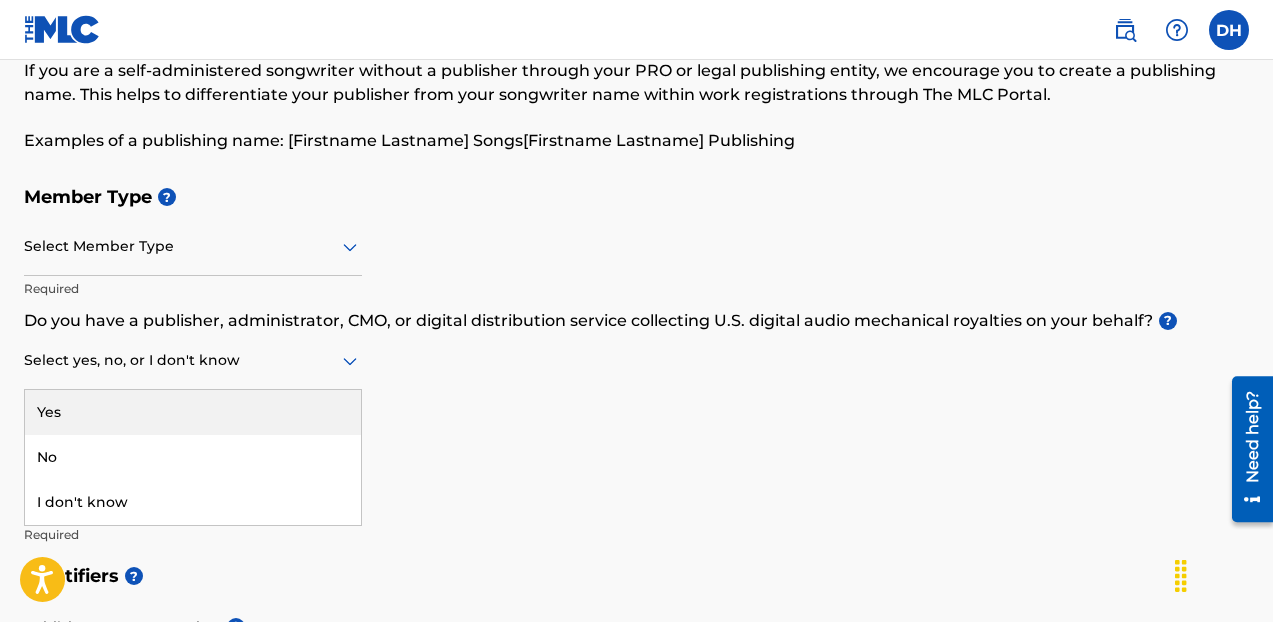 click 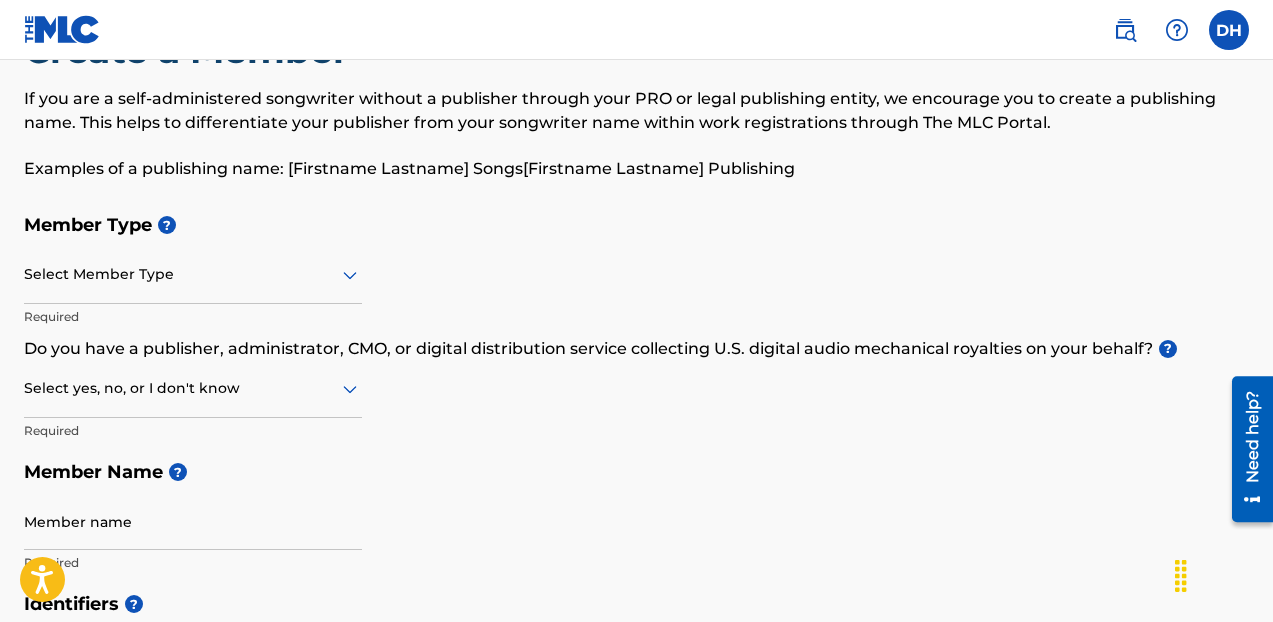scroll, scrollTop: 0, scrollLeft: 0, axis: both 